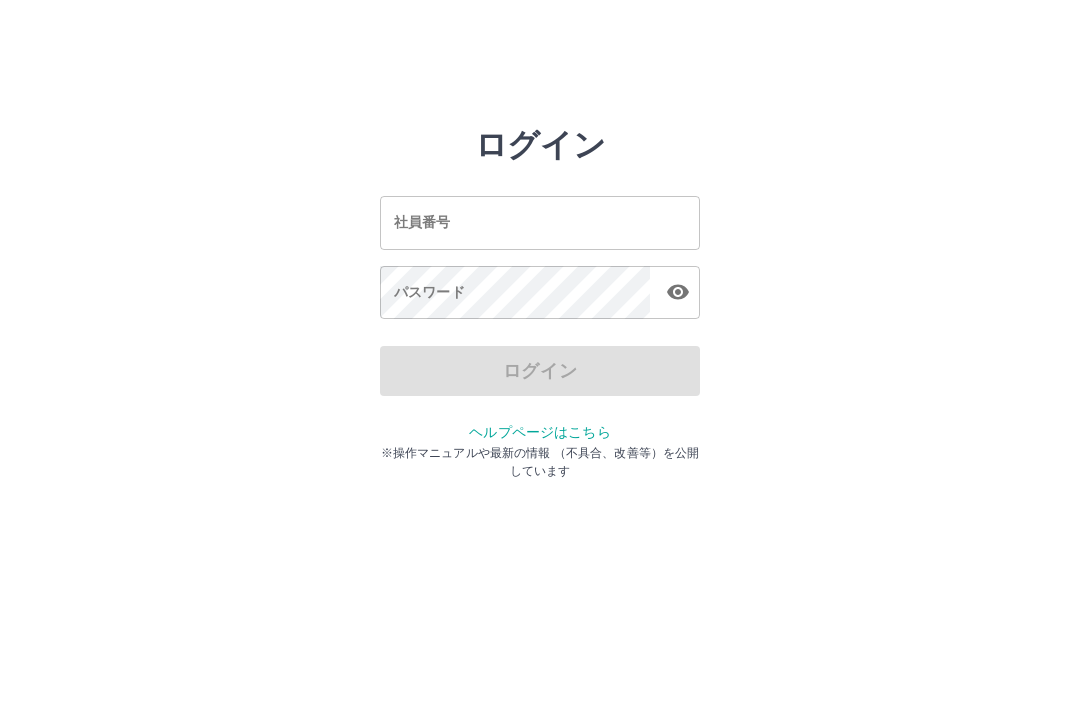 scroll, scrollTop: 0, scrollLeft: 0, axis: both 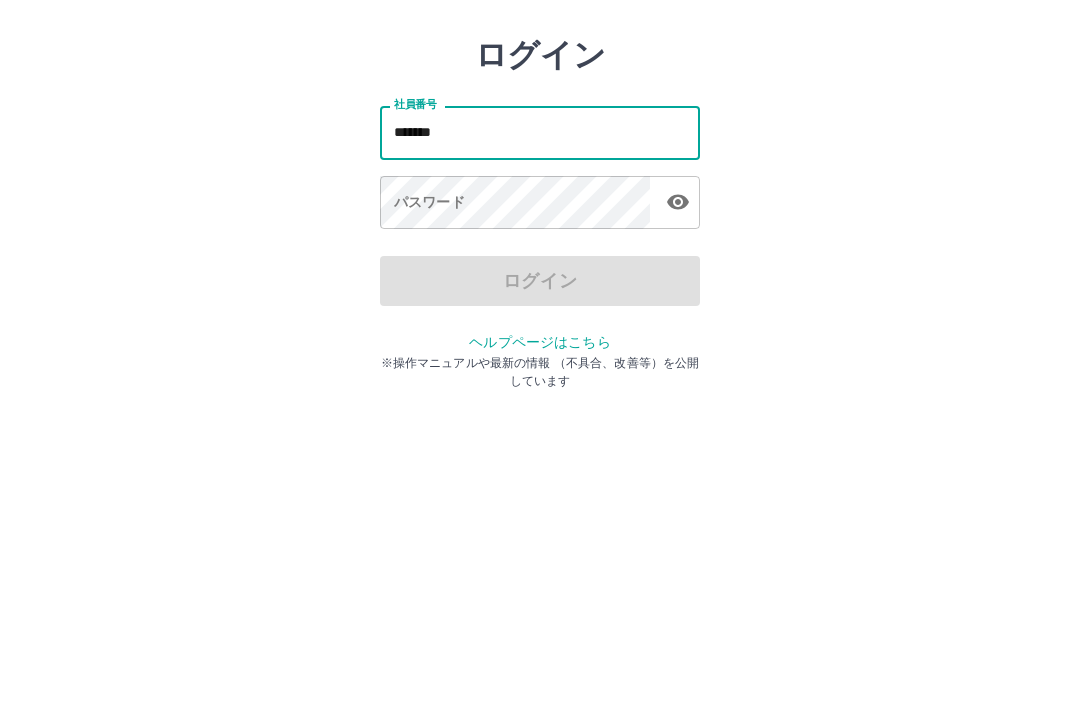 type on "*******" 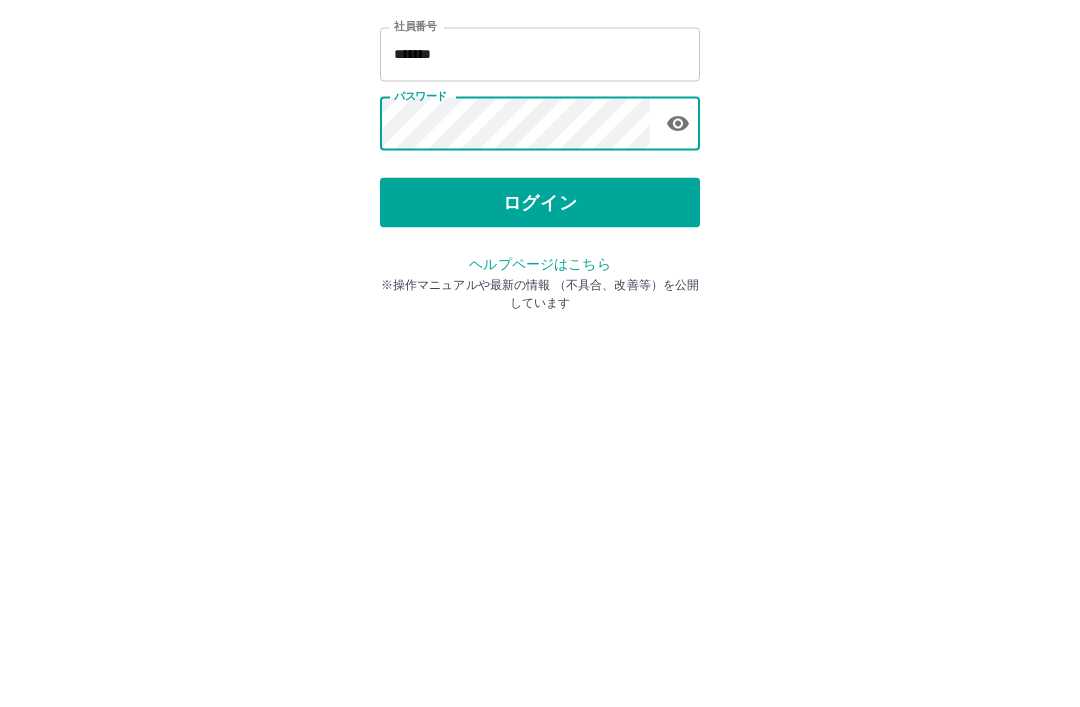 click on "ログイン" at bounding box center (540, 371) 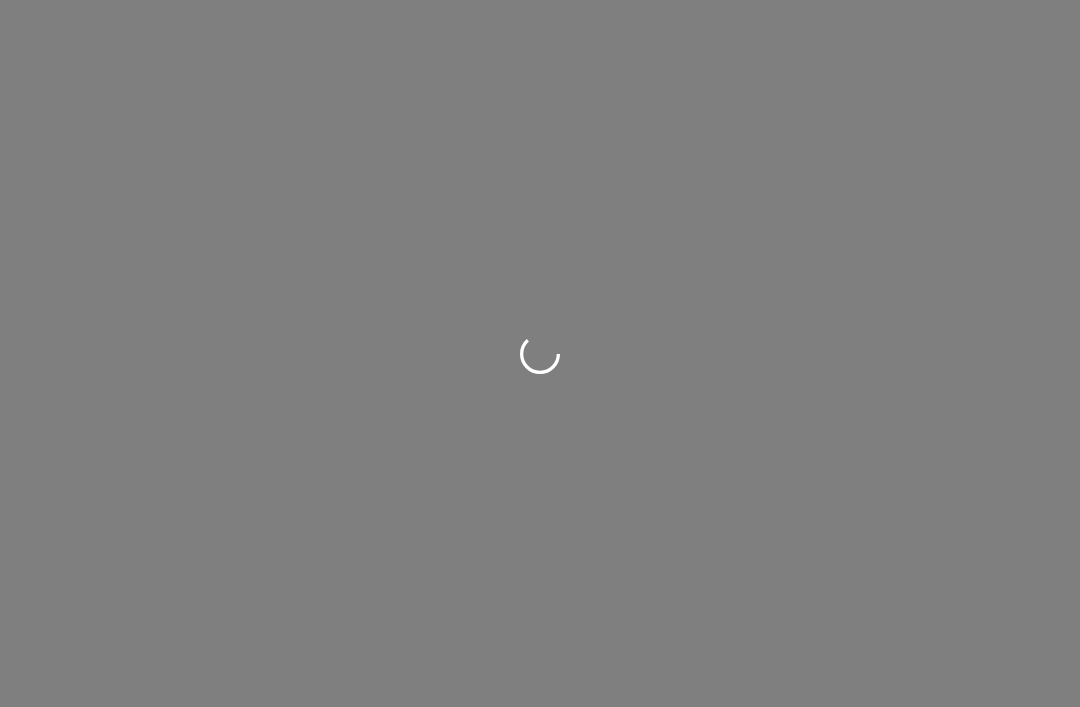 scroll, scrollTop: 0, scrollLeft: 0, axis: both 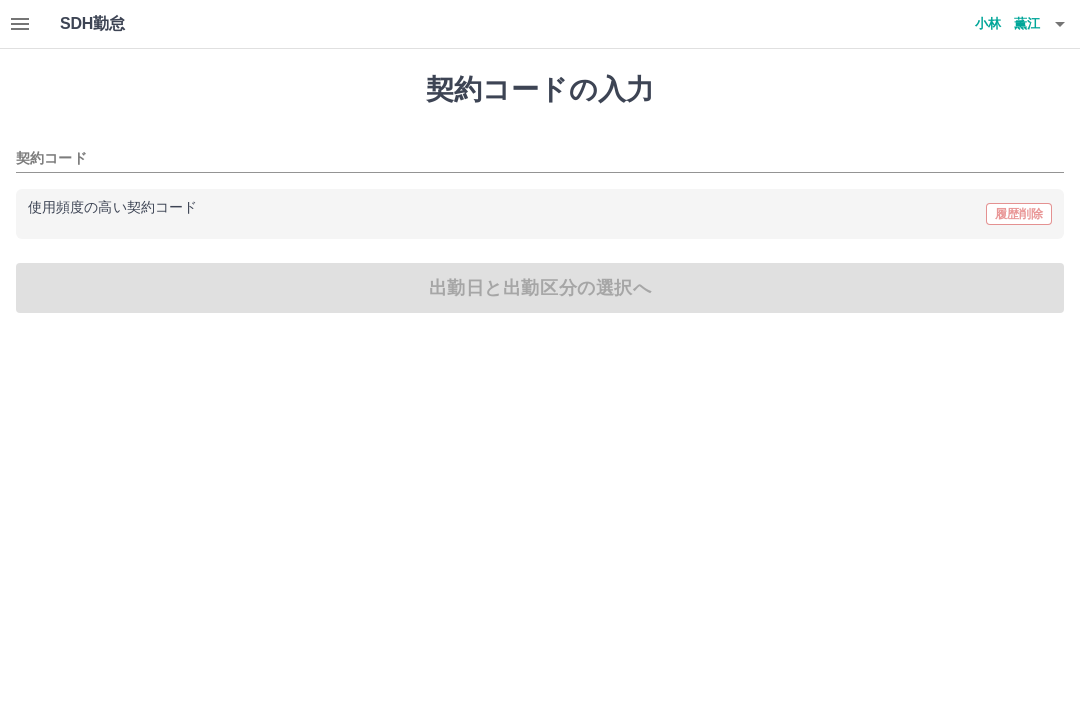 click on "契約コード" at bounding box center [525, 159] 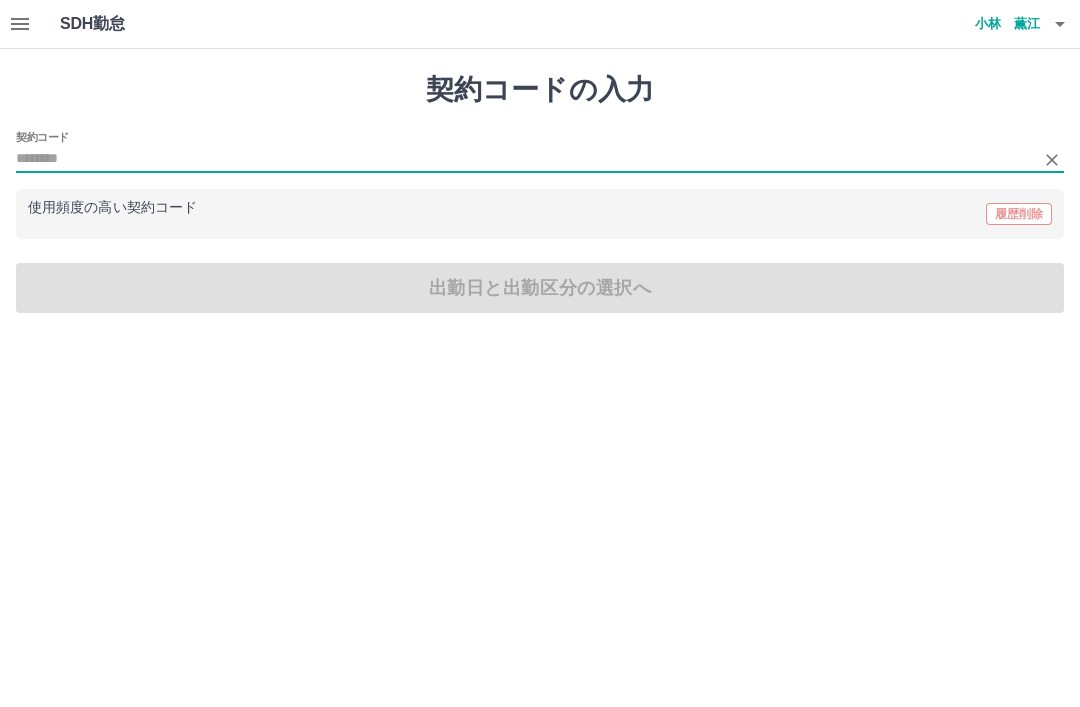 click on "契約コード" at bounding box center [525, 159] 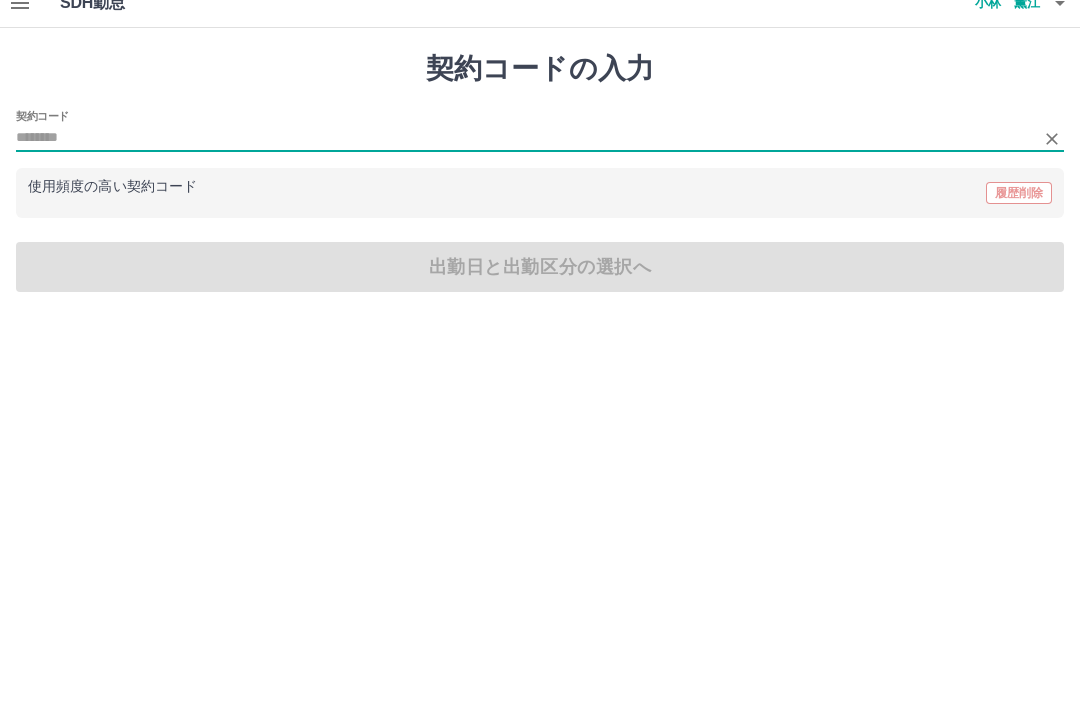 click on "契約コード" at bounding box center [525, 159] 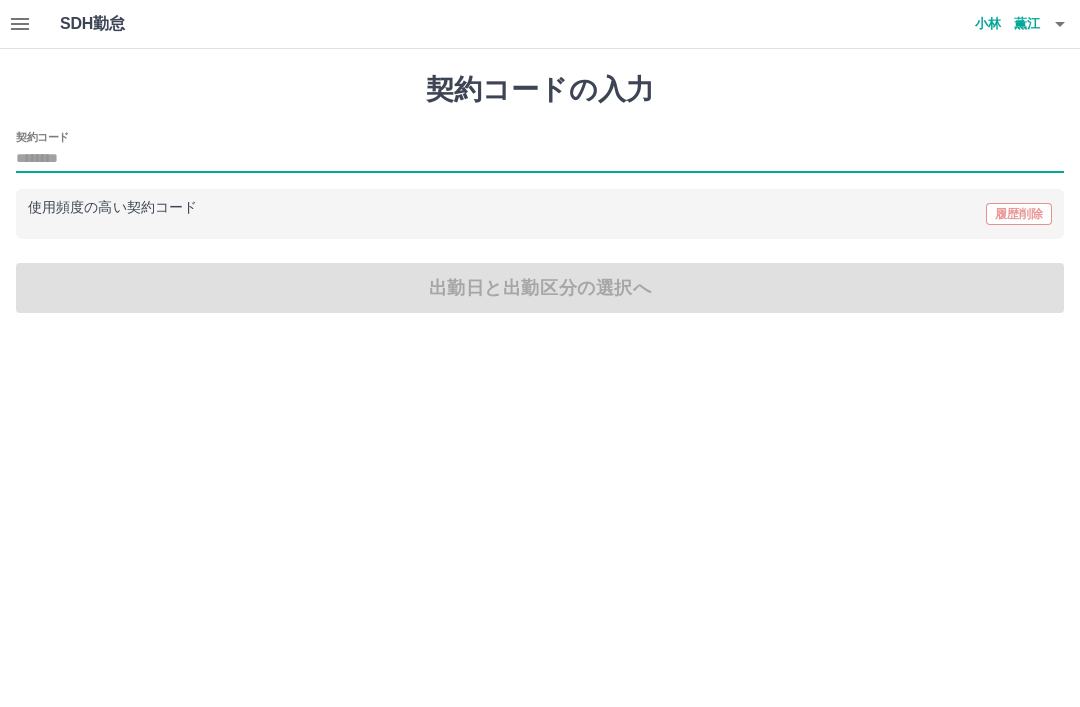 click on "SDH勤怠" at bounding box center [125, 24] 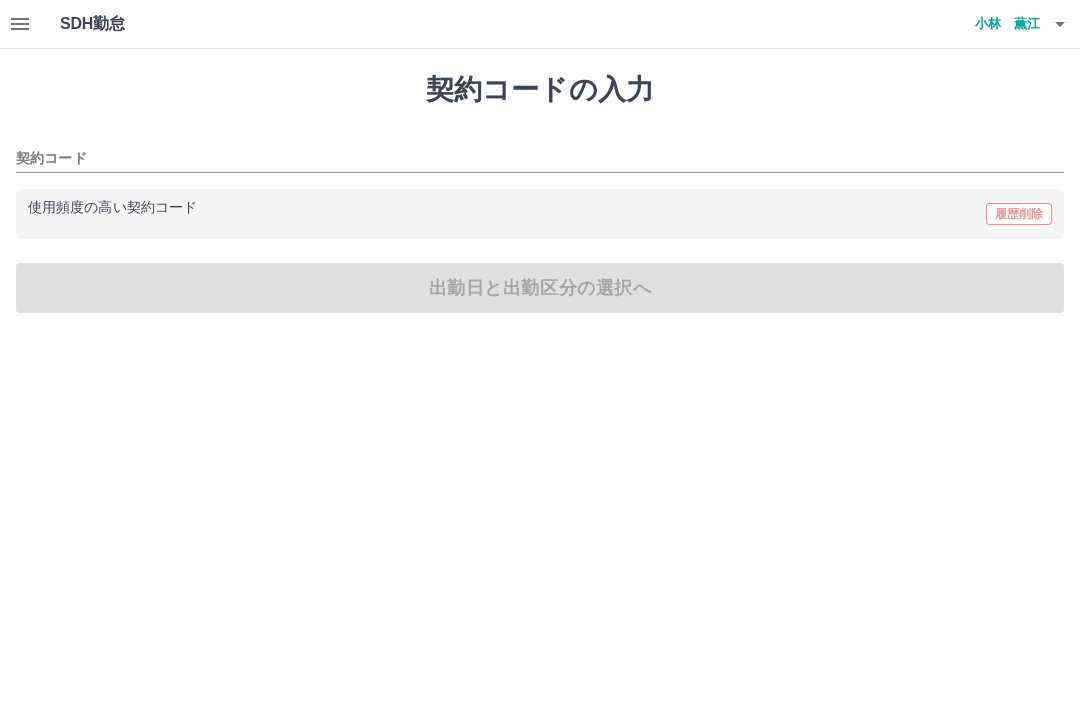 click on "契約コード" at bounding box center [540, 159] 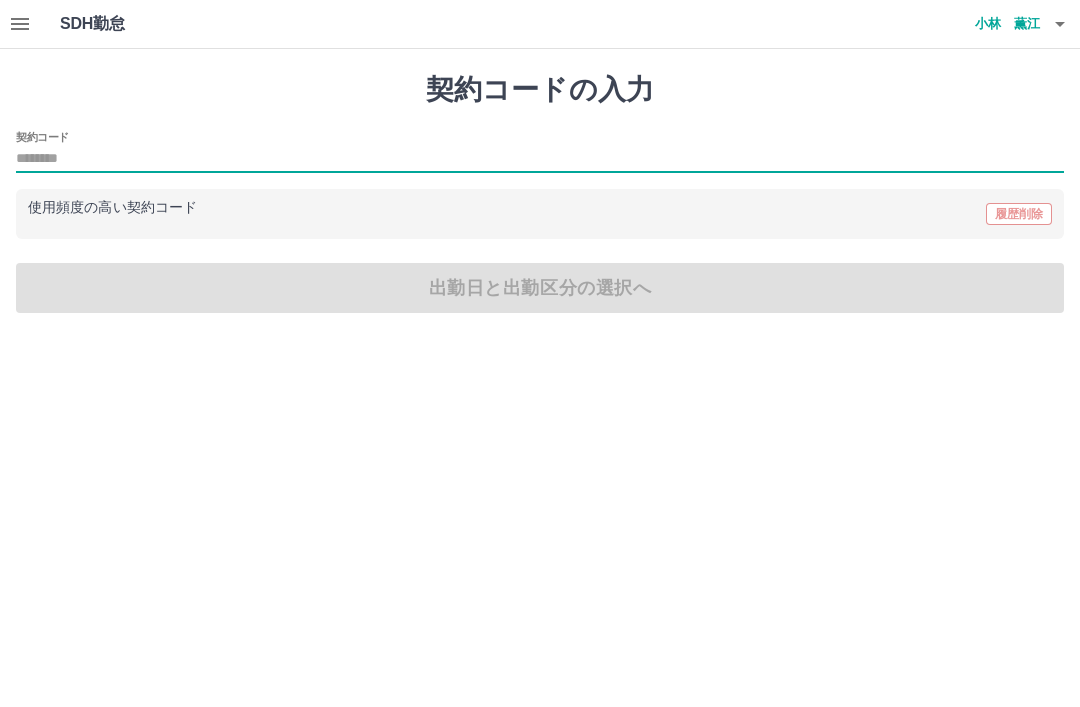 click 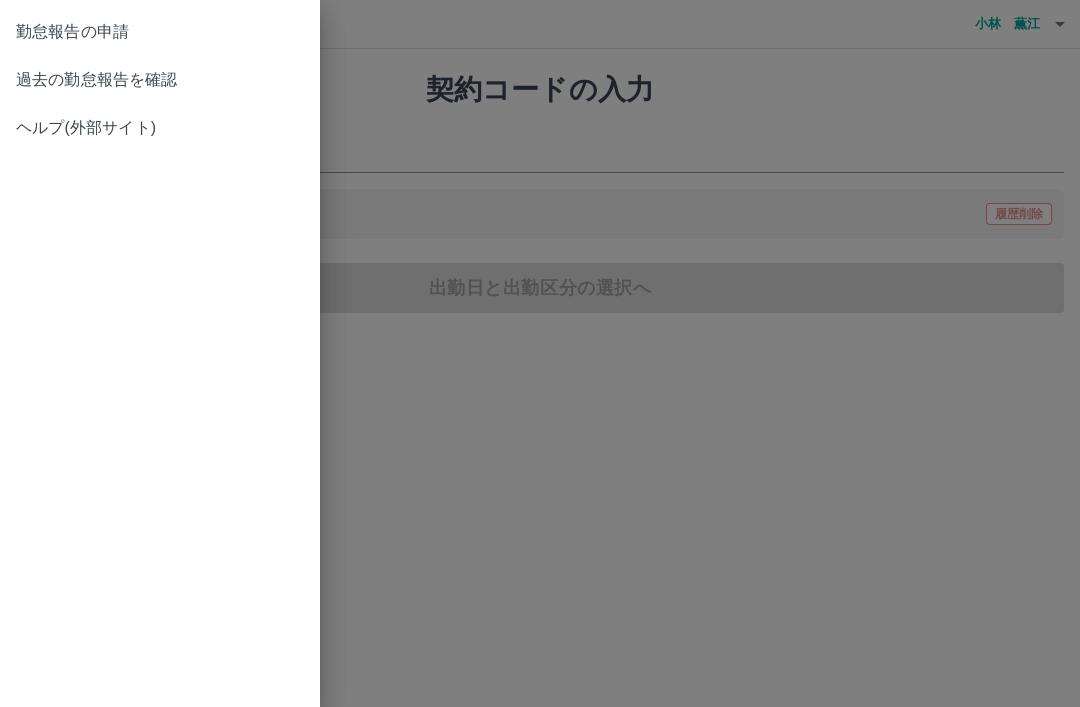 click at bounding box center [540, 353] 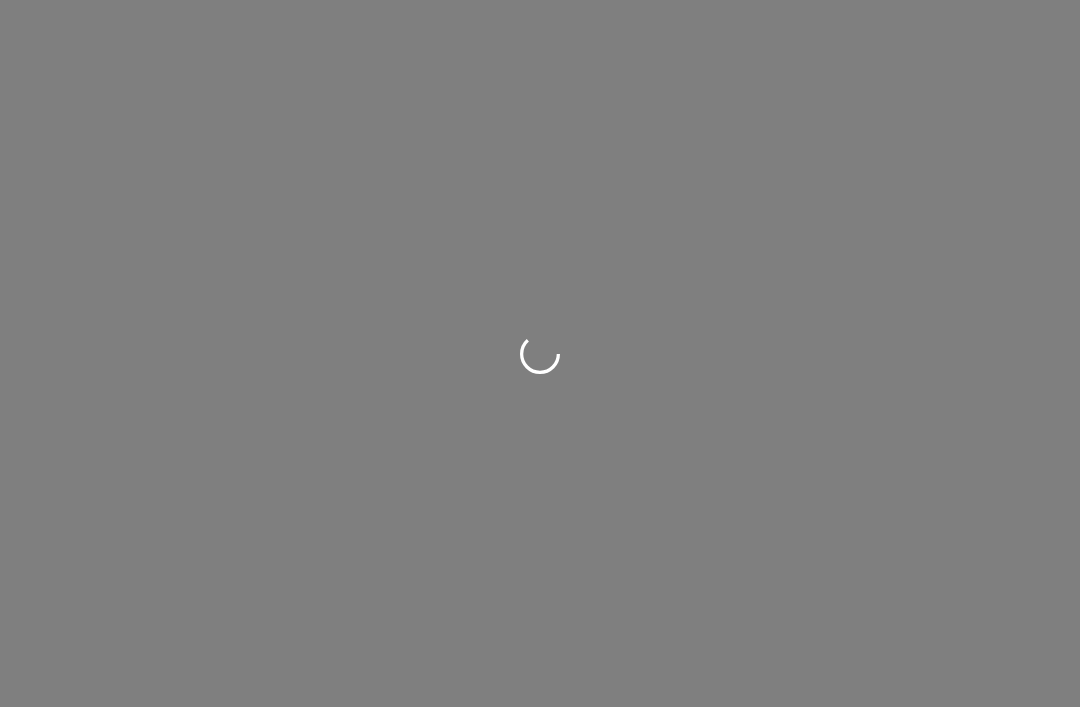 scroll, scrollTop: 0, scrollLeft: 0, axis: both 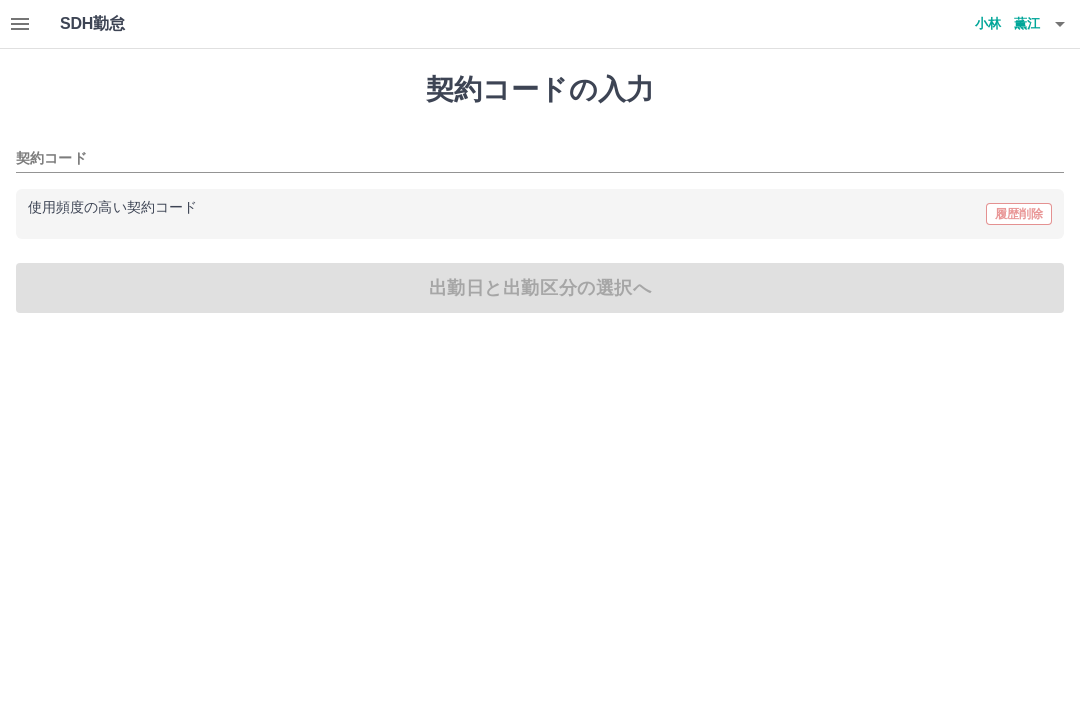 click on "使用頻度の高い契約コード 履歴削除" at bounding box center (540, 214) 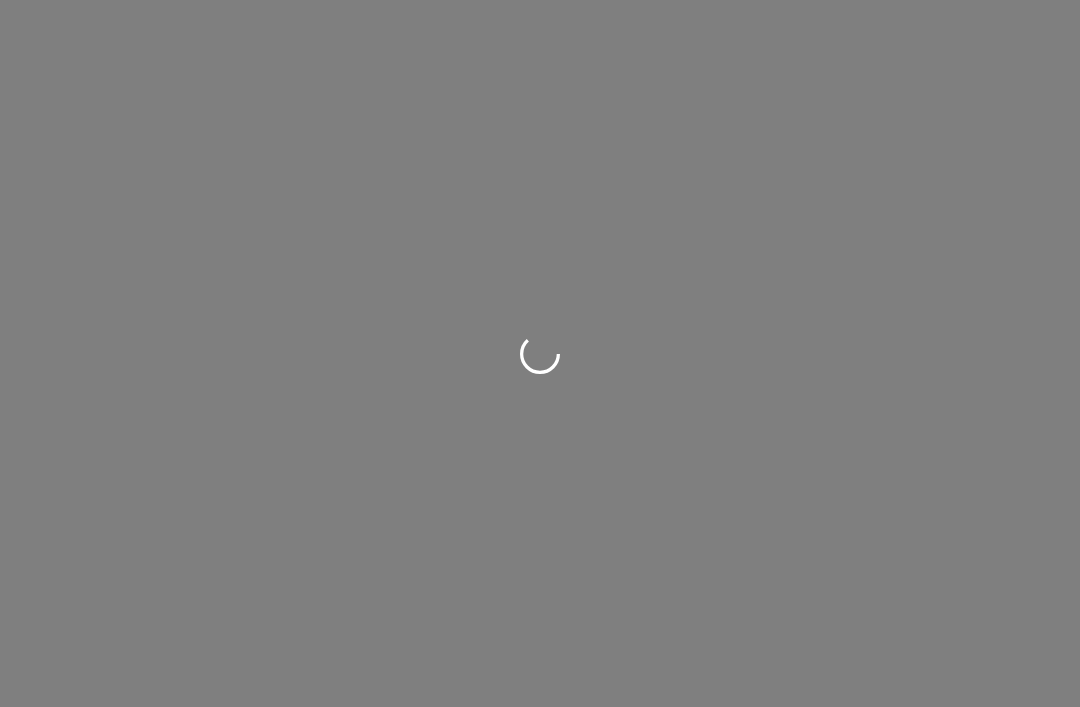 scroll, scrollTop: 0, scrollLeft: 0, axis: both 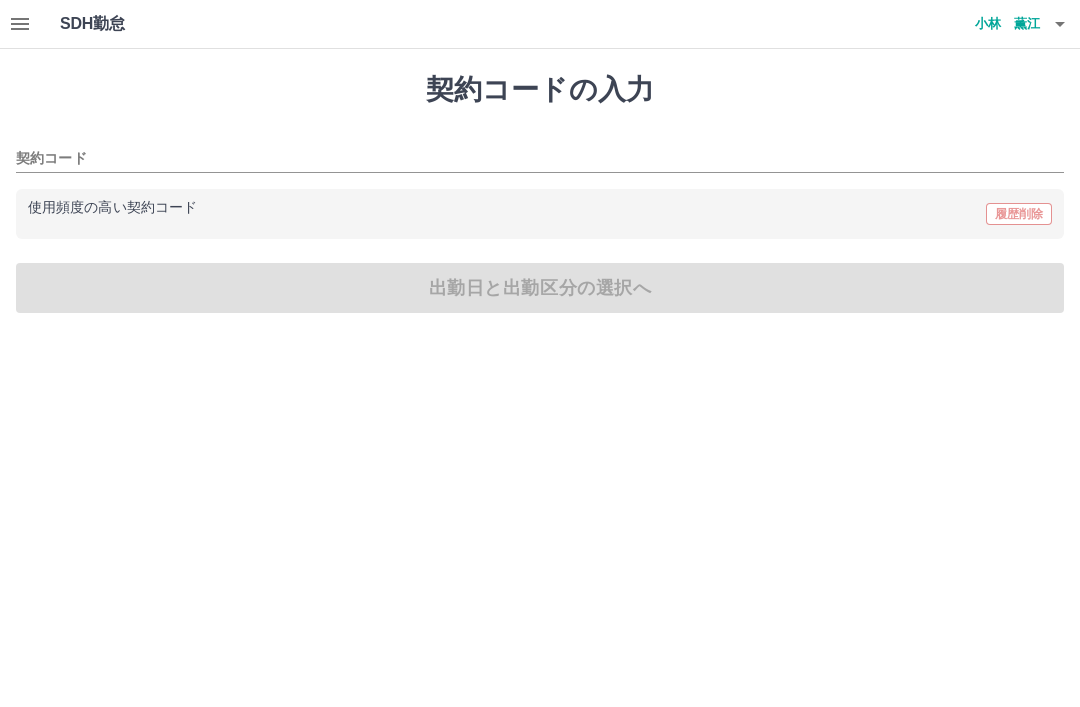 click on "使用頻度の高い契約コード 履歴削除" at bounding box center (540, 214) 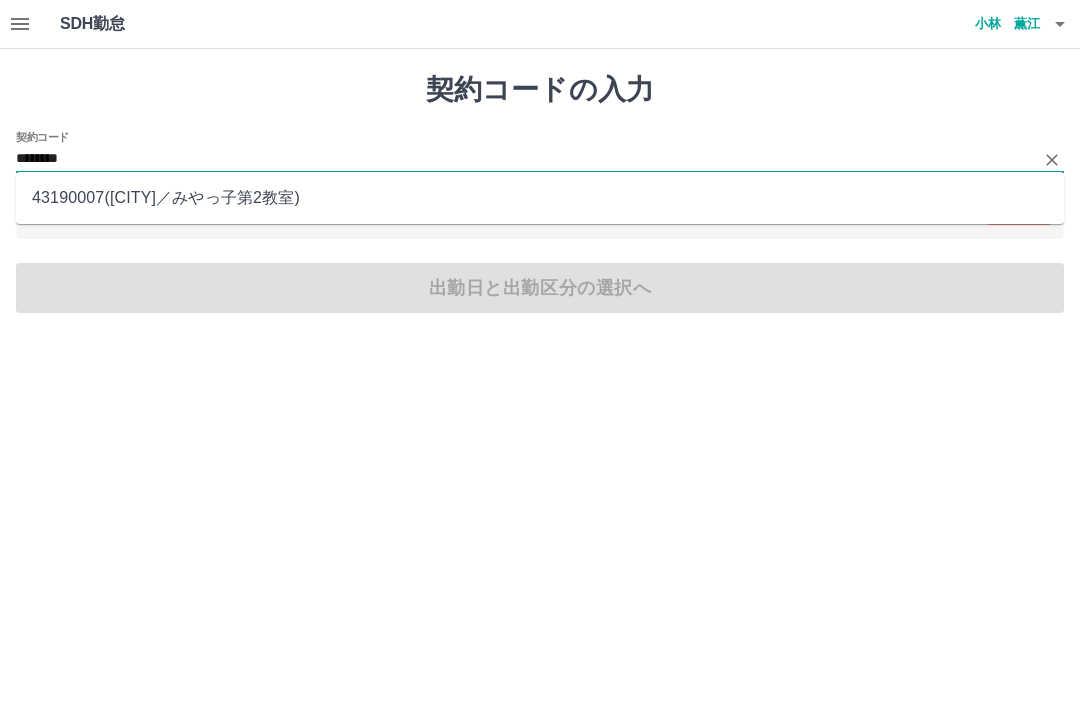 type on "********" 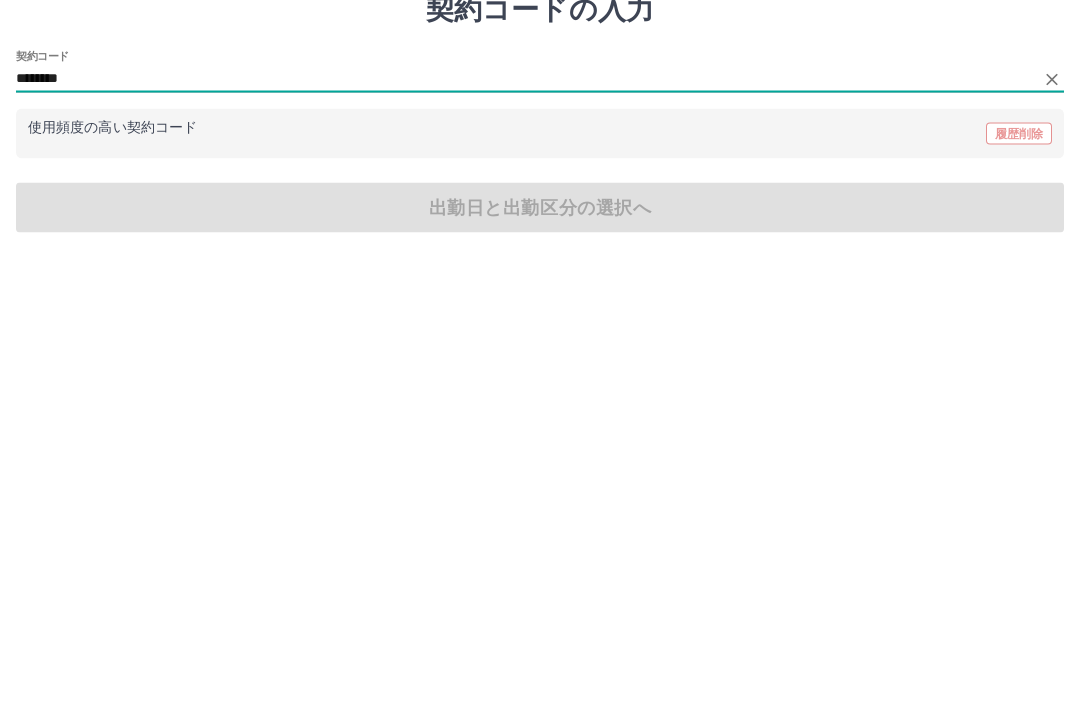 click on "契約コードの入力 契約コード ******** 使用頻度の高い契約コード 履歴削除 出勤日と出勤区分の選択へ" at bounding box center (540, 193) 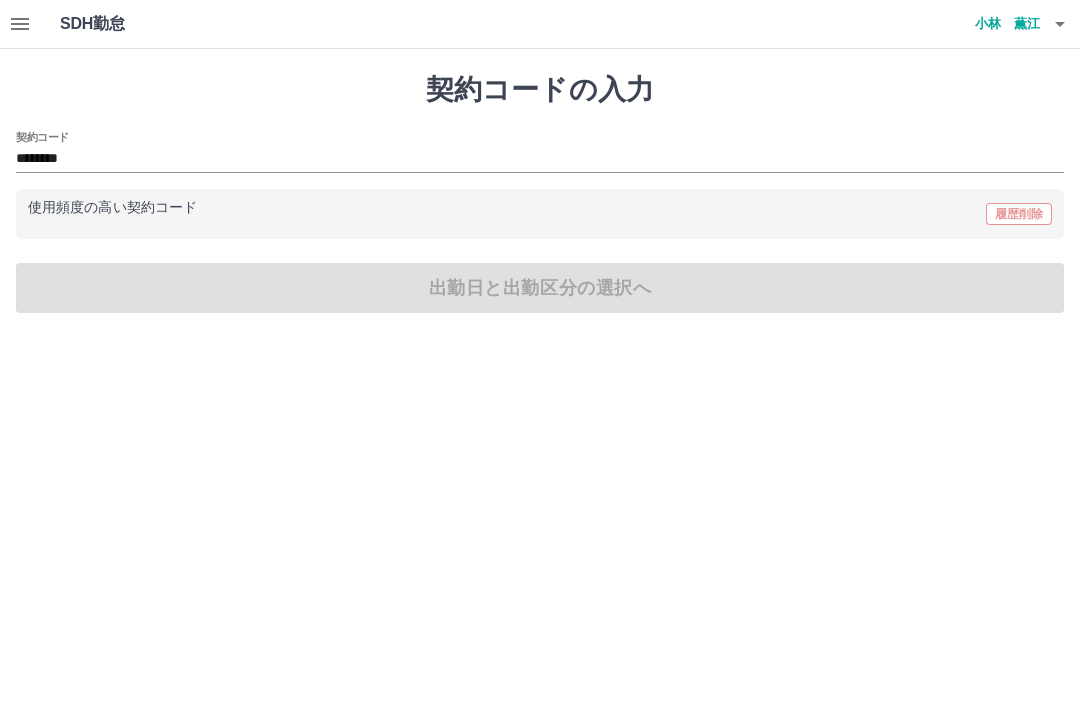 click on "********" at bounding box center [525, 159] 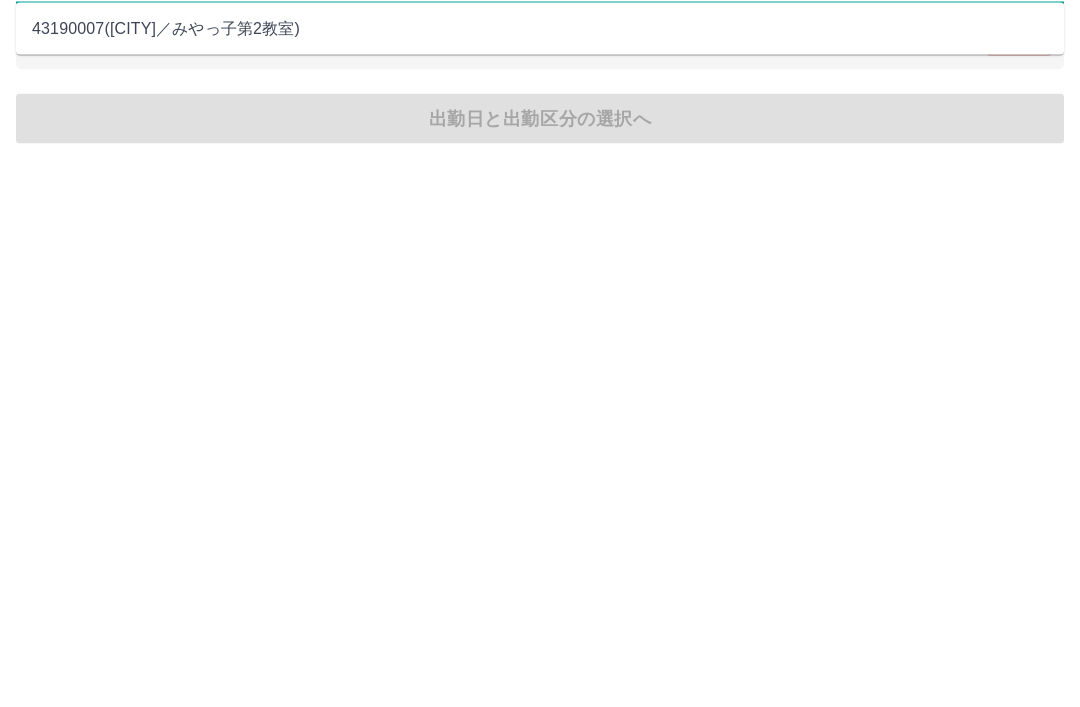 click on "契約コードの入力 契約コード ******** 使用頻度の高い契約コード 履歴削除 出勤日と出勤区分の選択へ" at bounding box center [540, 193] 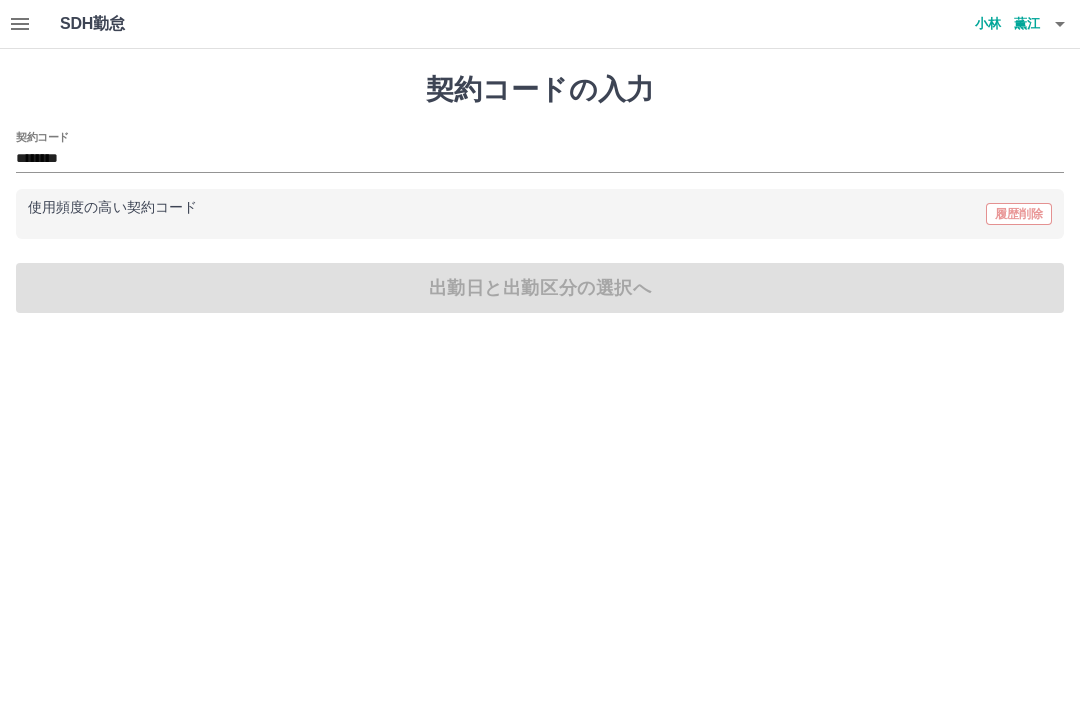 click on "契約コードの入力 契約コード ******** 使用頻度の高い契約コード 履歴削除 出勤日と出勤区分の選択へ" at bounding box center [540, 193] 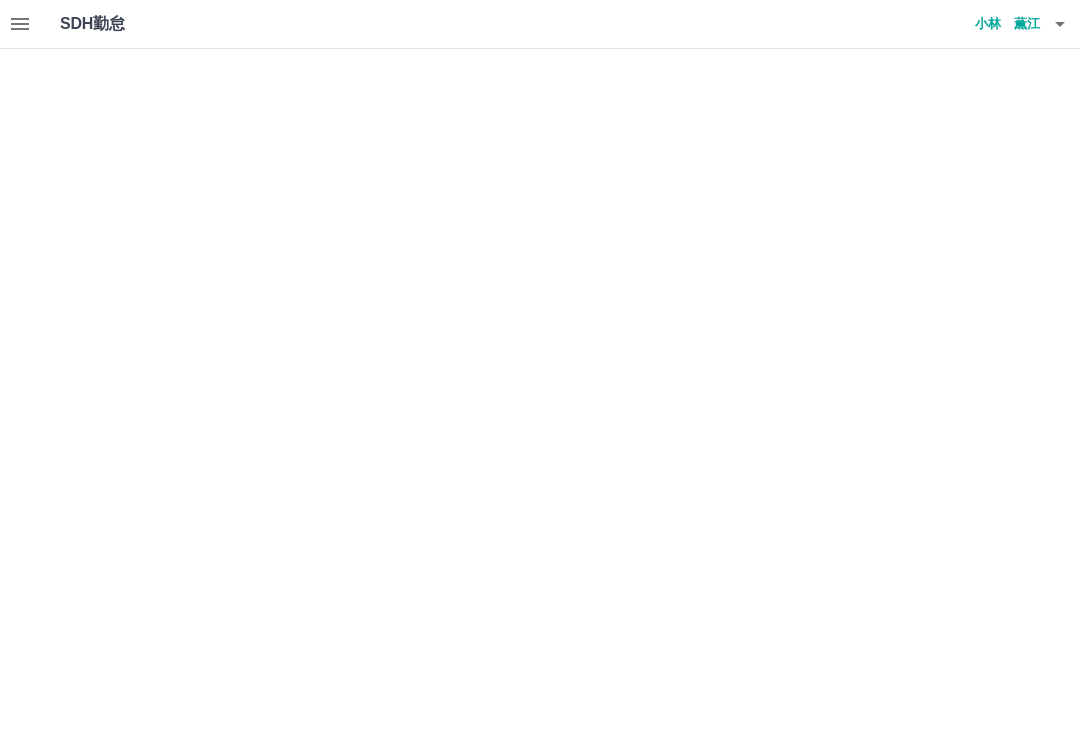 scroll, scrollTop: 0, scrollLeft: 0, axis: both 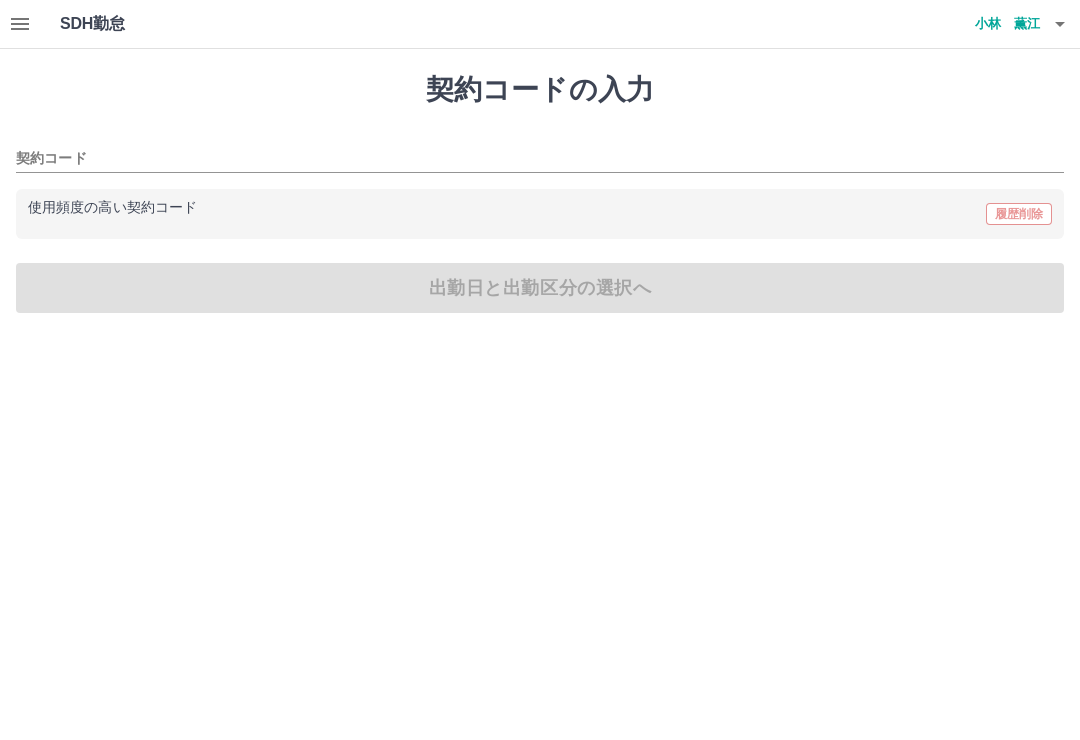 click on "契約コード" at bounding box center [525, 159] 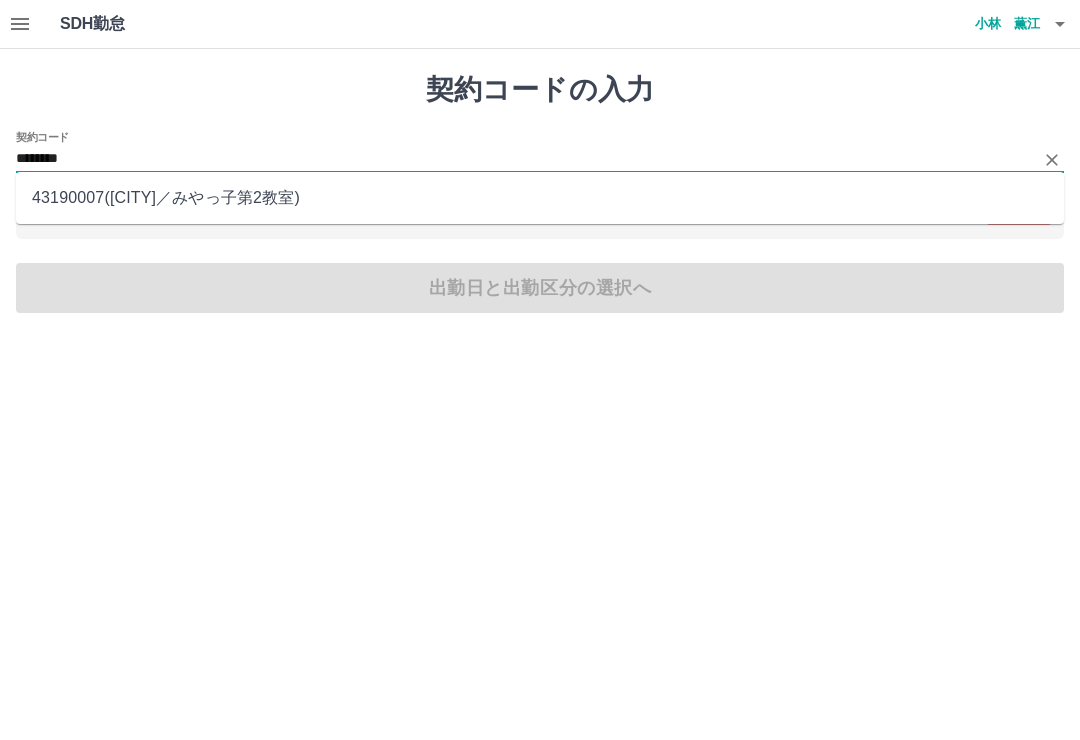 type on "********" 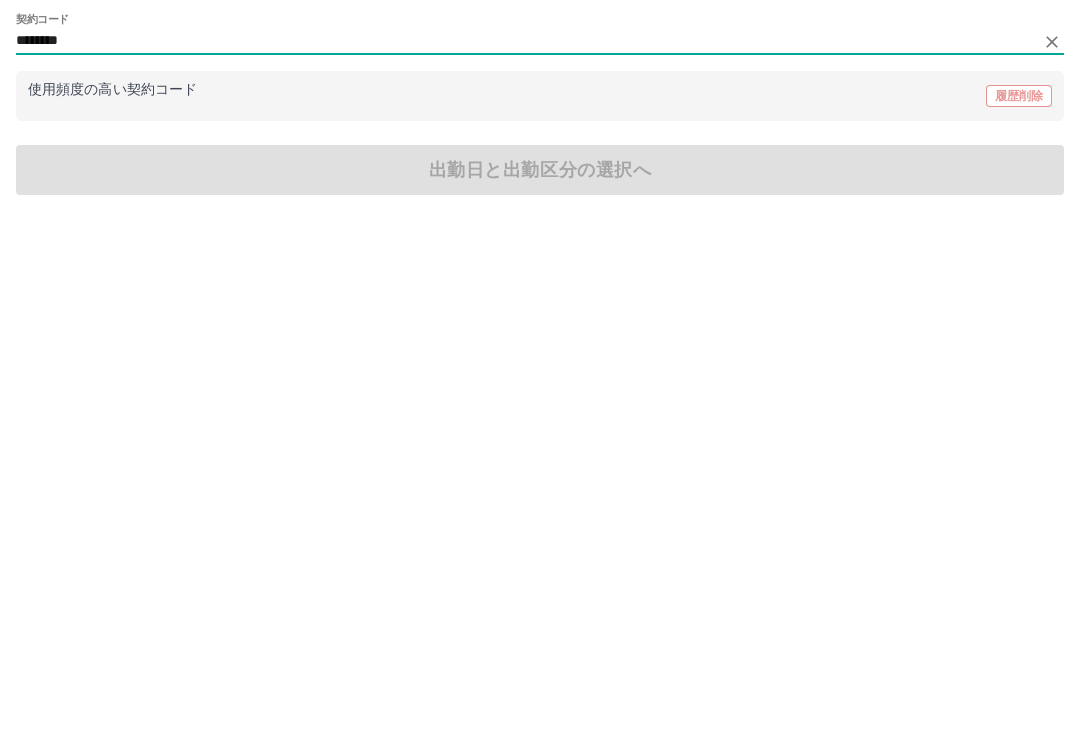 click on "契約コードの入力 契約コード ******** 使用頻度の高い契約コード 履歴削除 出勤日と出勤区分の選択へ" at bounding box center [540, 193] 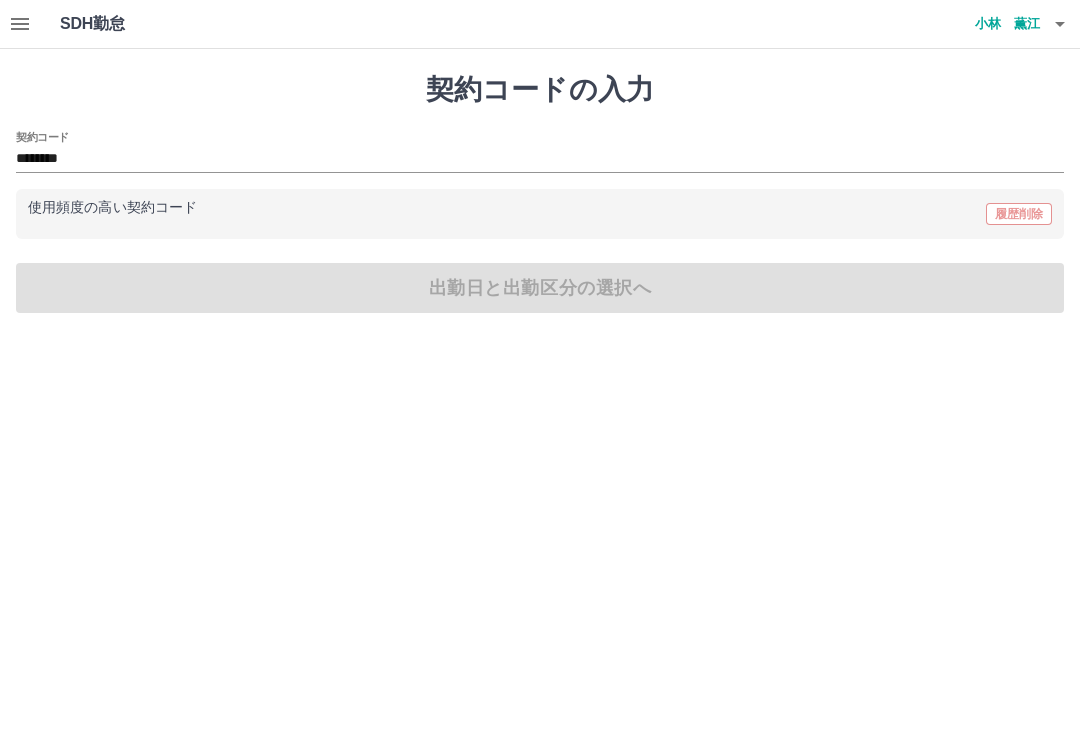 click on "契約コードの入力 契約コード ******** 使用頻度の高い契約コード 履歴削除 出勤日と出勤区分の選択へ" at bounding box center (540, 193) 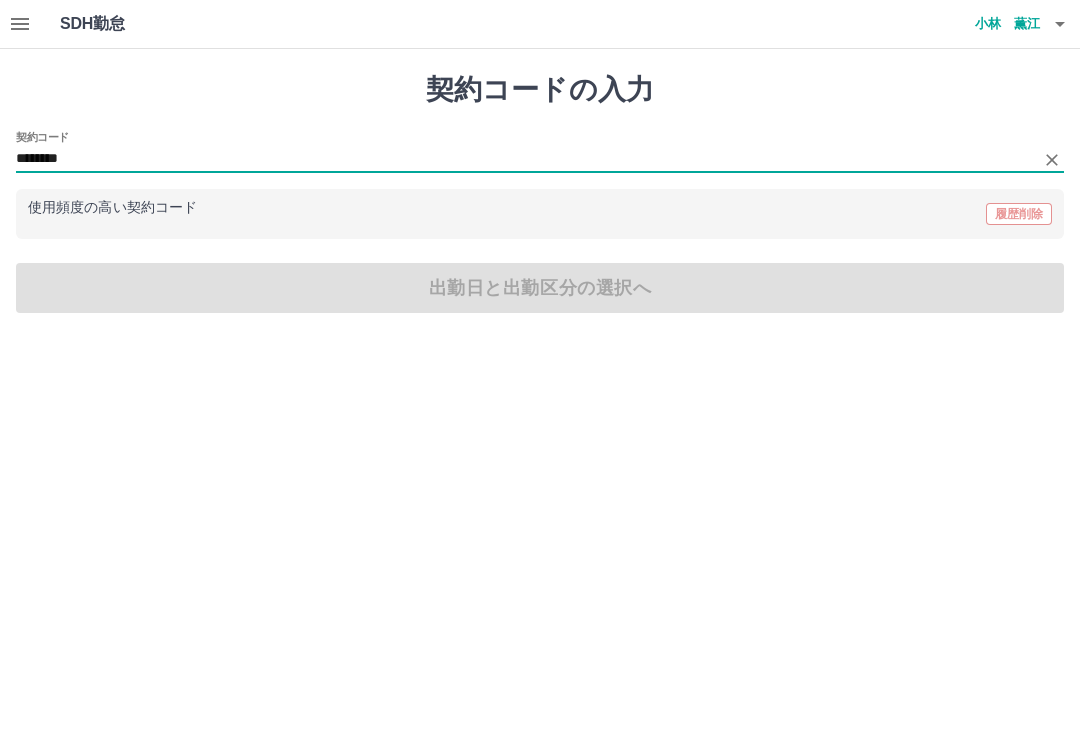 click on "********" at bounding box center [525, 159] 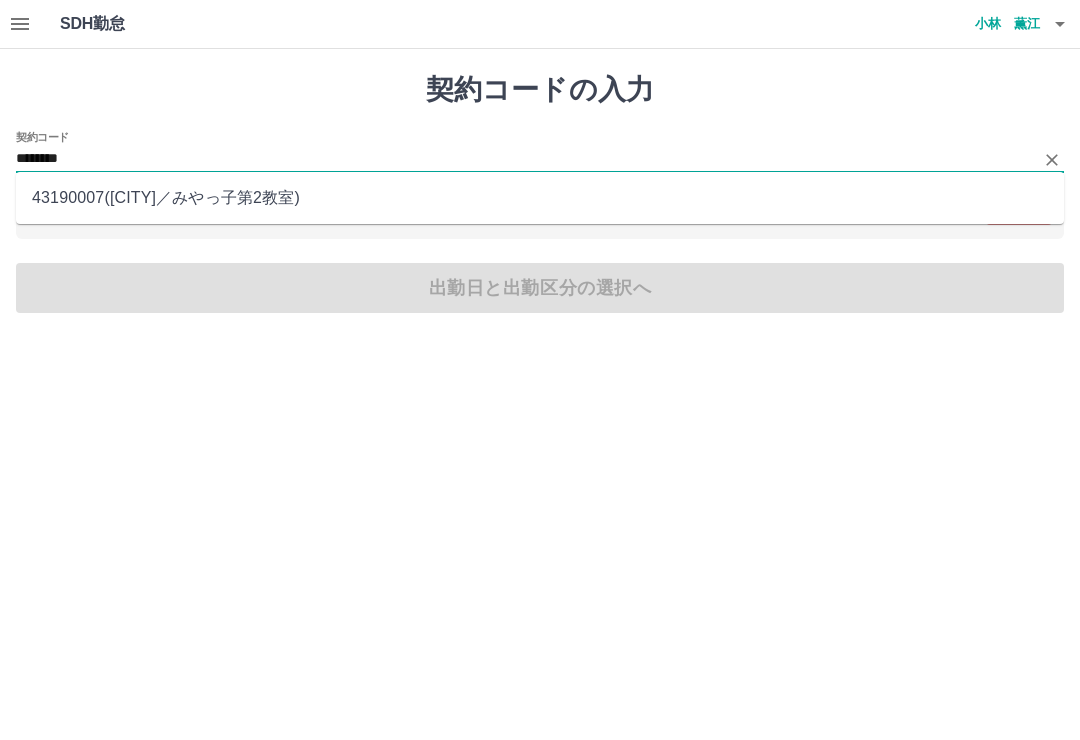 click on "43190007  ( 高松市 ／ みやっ子第2教室 )" at bounding box center [540, 198] 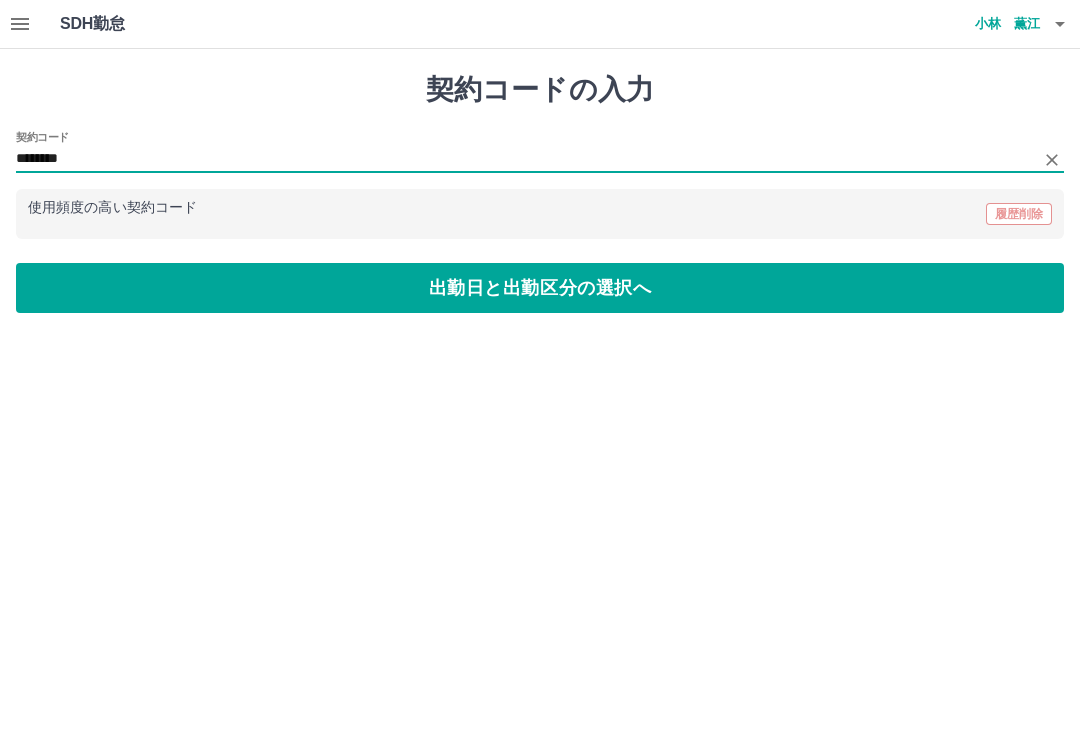 click on "出勤日と出勤区分の選択へ" at bounding box center [540, 288] 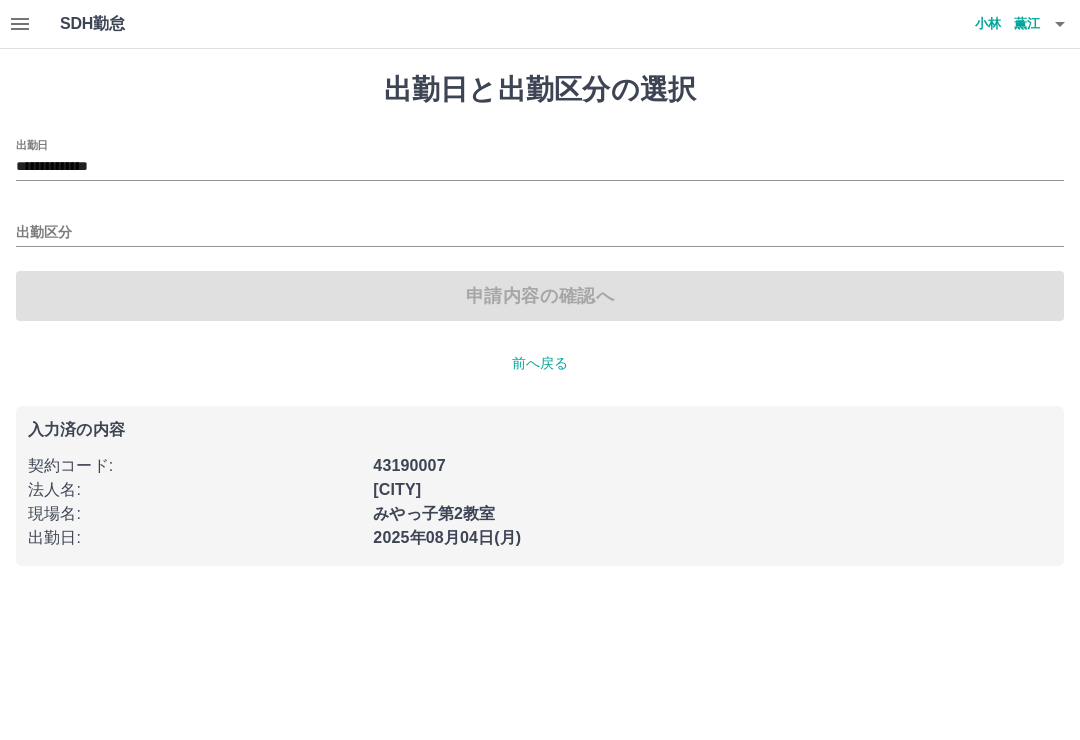 click on "出勤区分" at bounding box center (540, 226) 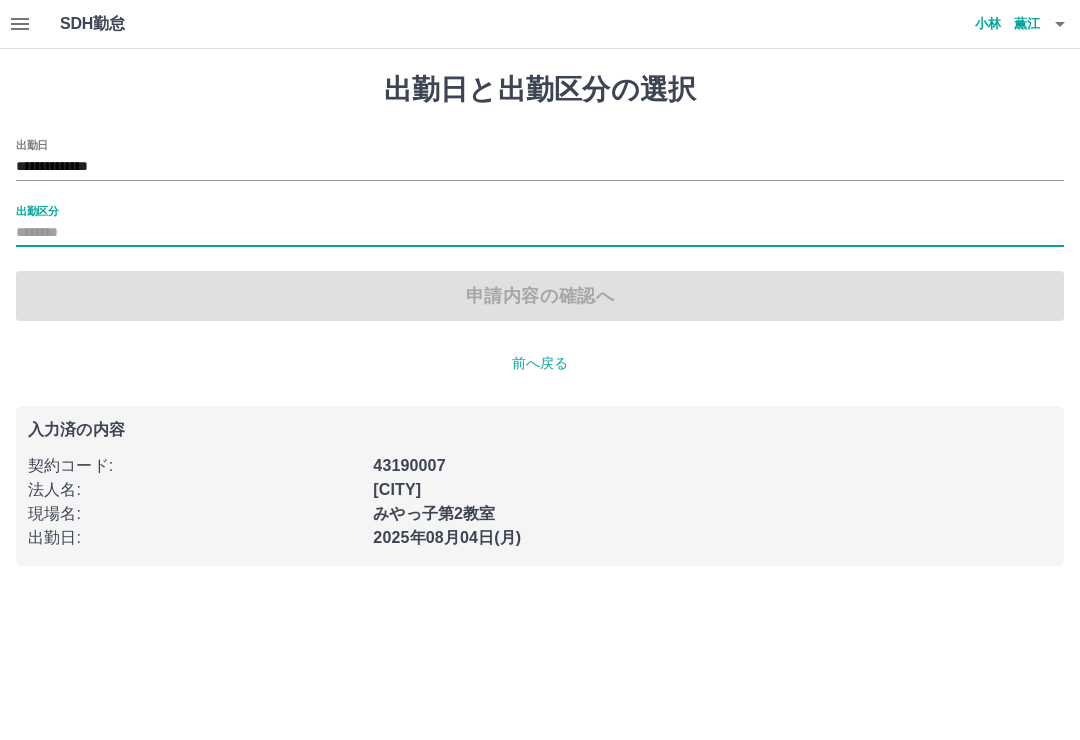 click on "出勤区分" at bounding box center [37, 210] 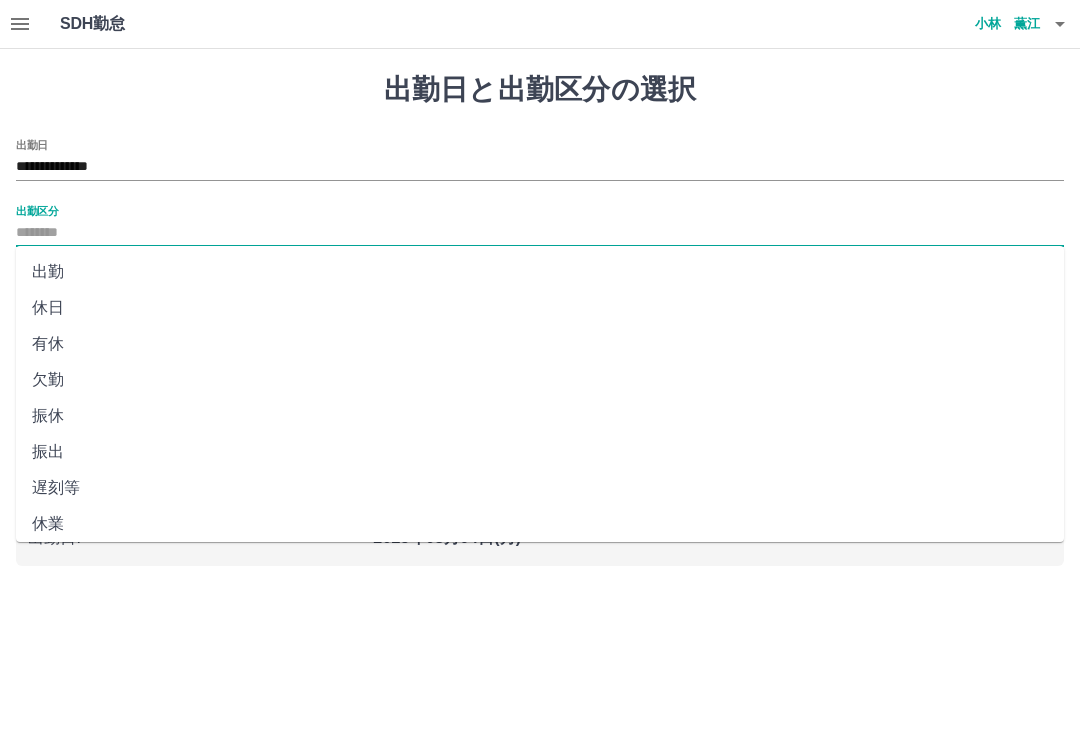 click on "出勤" at bounding box center (540, 272) 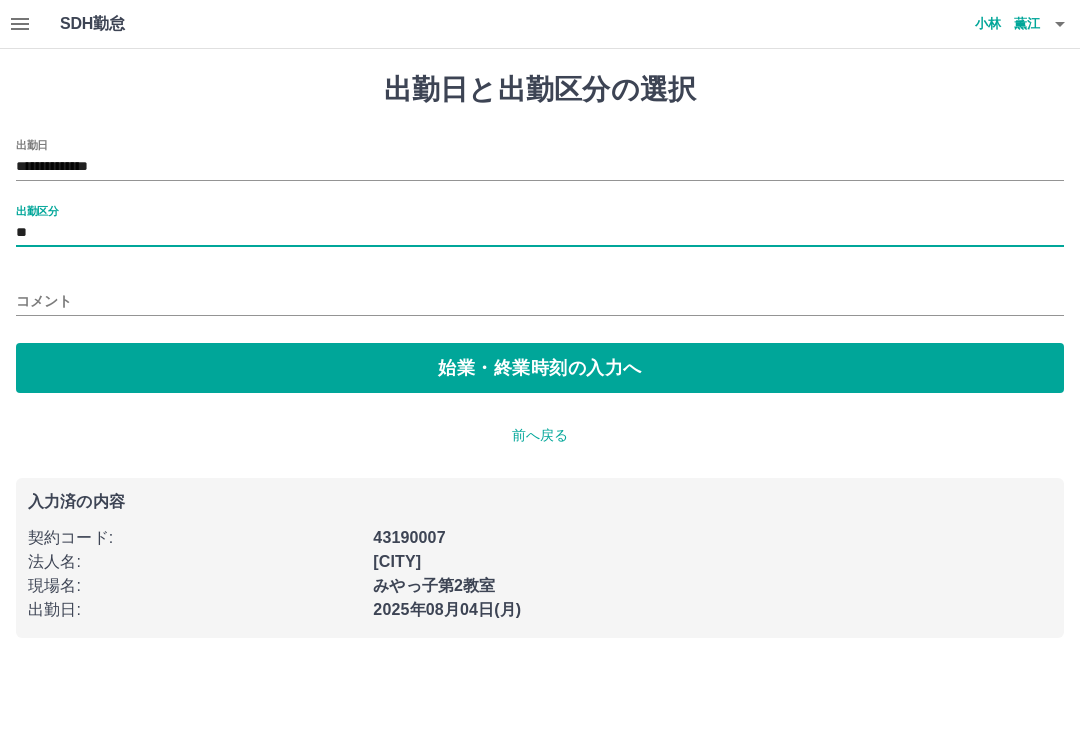 click on "始業・終業時刻の入力へ" at bounding box center (540, 368) 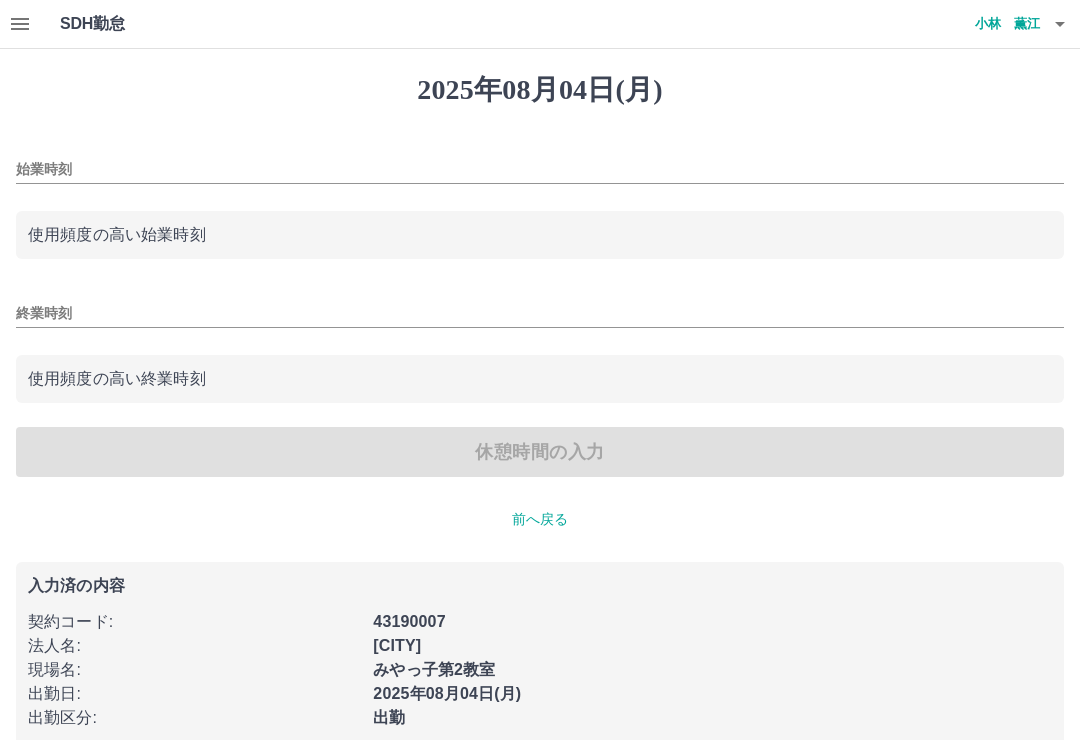 click on "始業時刻" at bounding box center (540, 163) 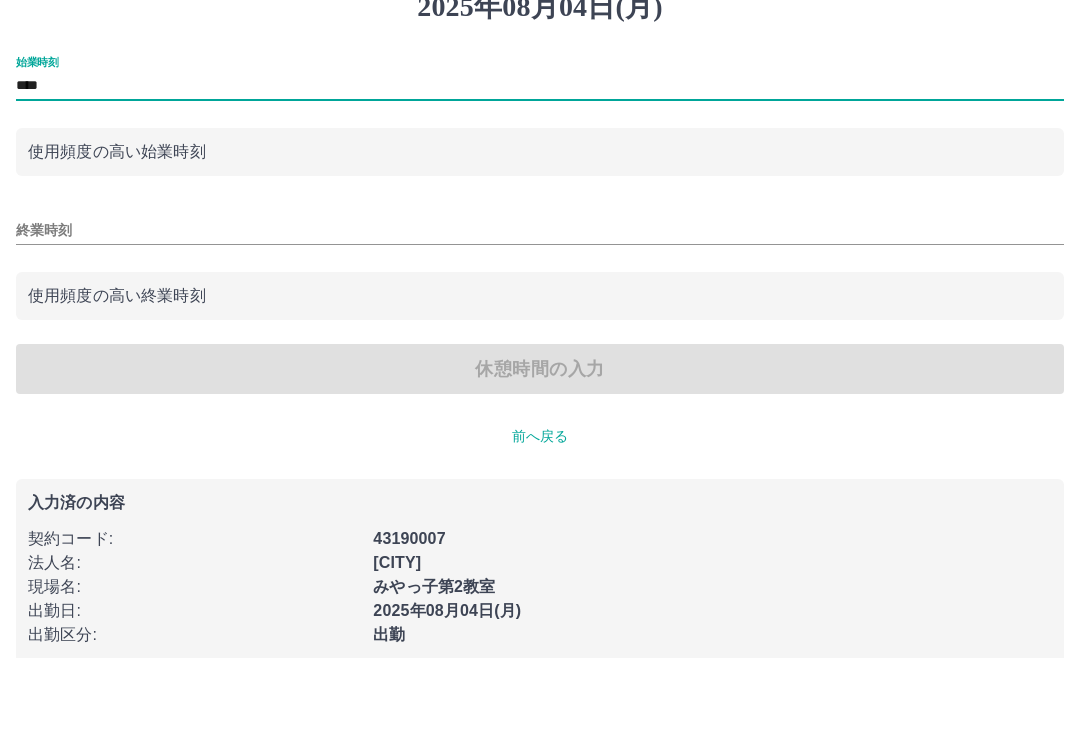 type on "****" 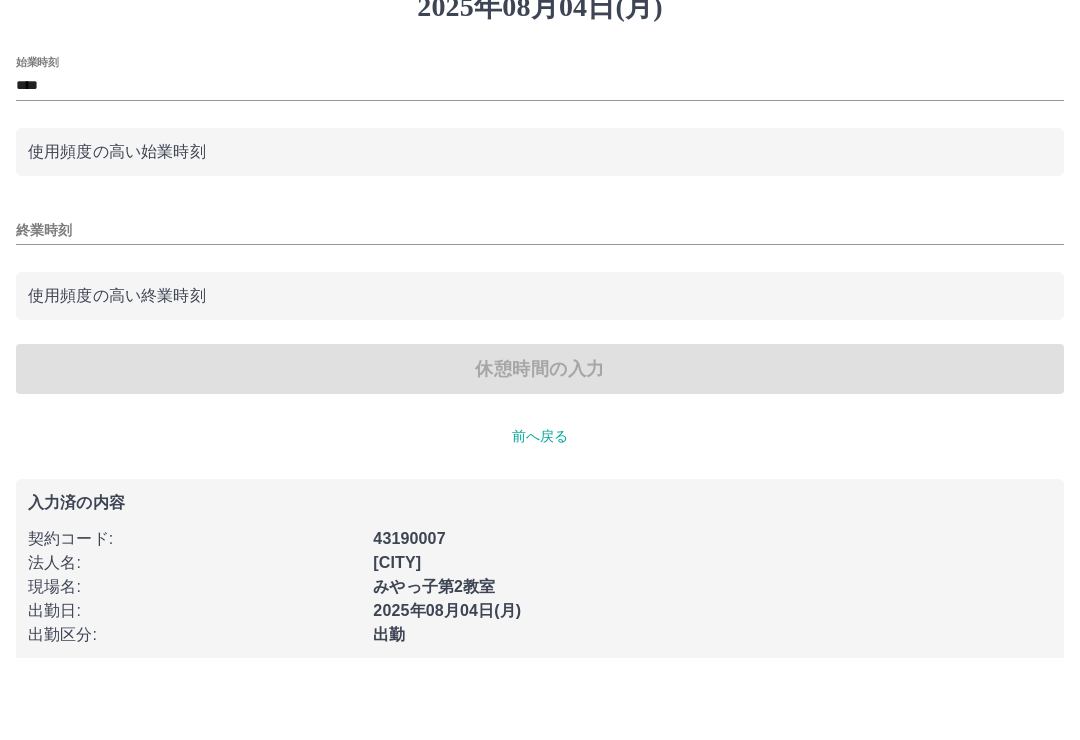scroll, scrollTop: 29, scrollLeft: 0, axis: vertical 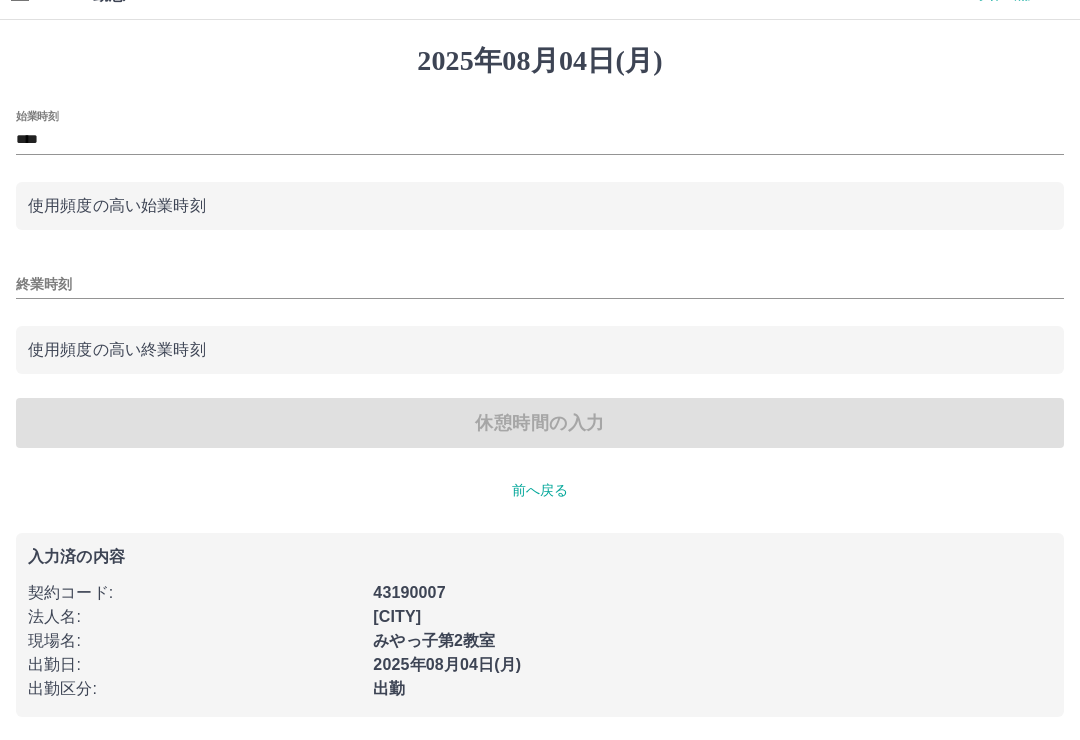 click on "終業時刻" at bounding box center (540, 278) 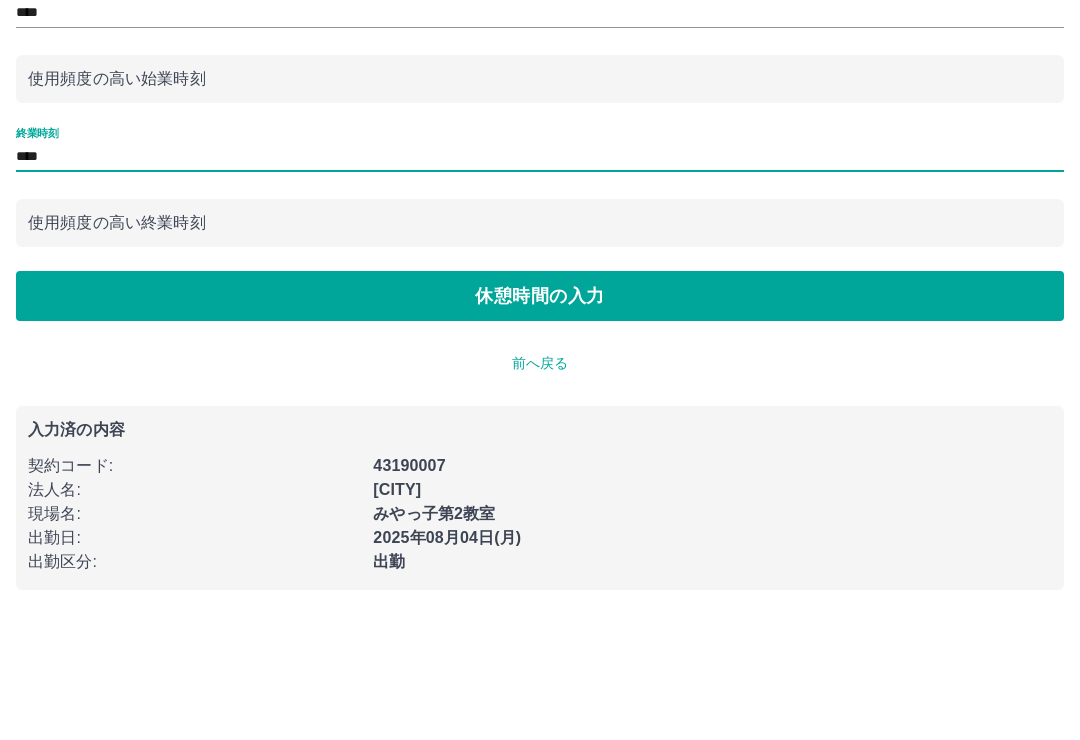 type on "****" 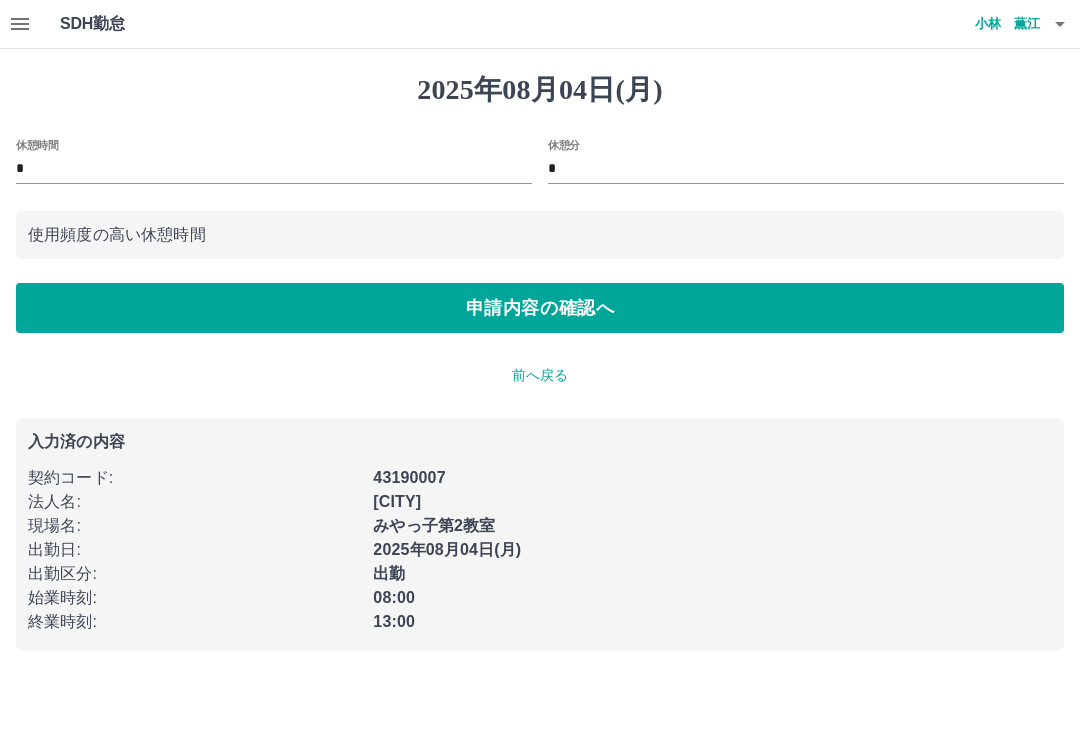 scroll, scrollTop: 0, scrollLeft: 0, axis: both 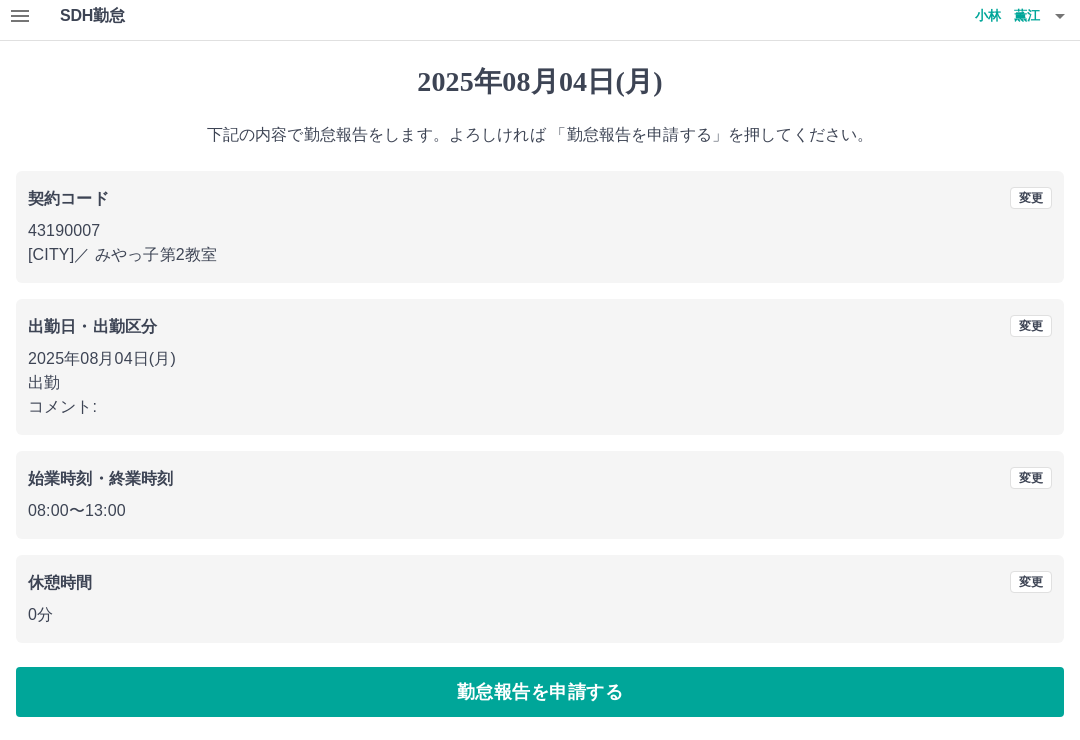 click on "勤怠報告を申請する" at bounding box center [540, 692] 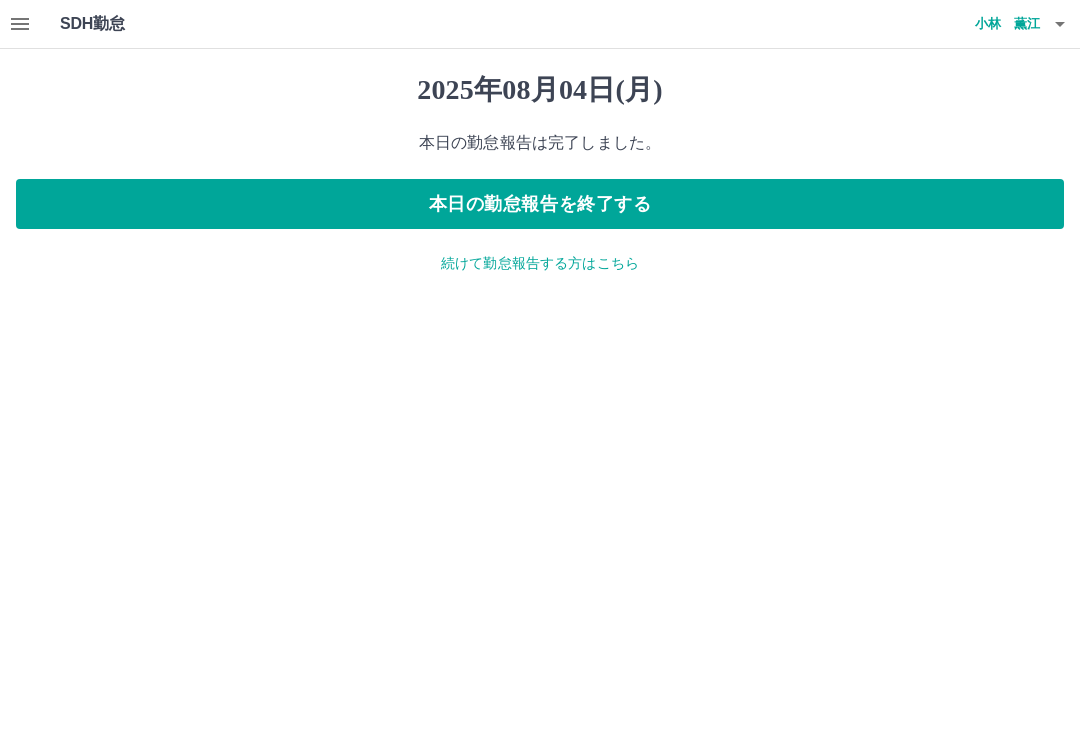 scroll, scrollTop: 0, scrollLeft: 0, axis: both 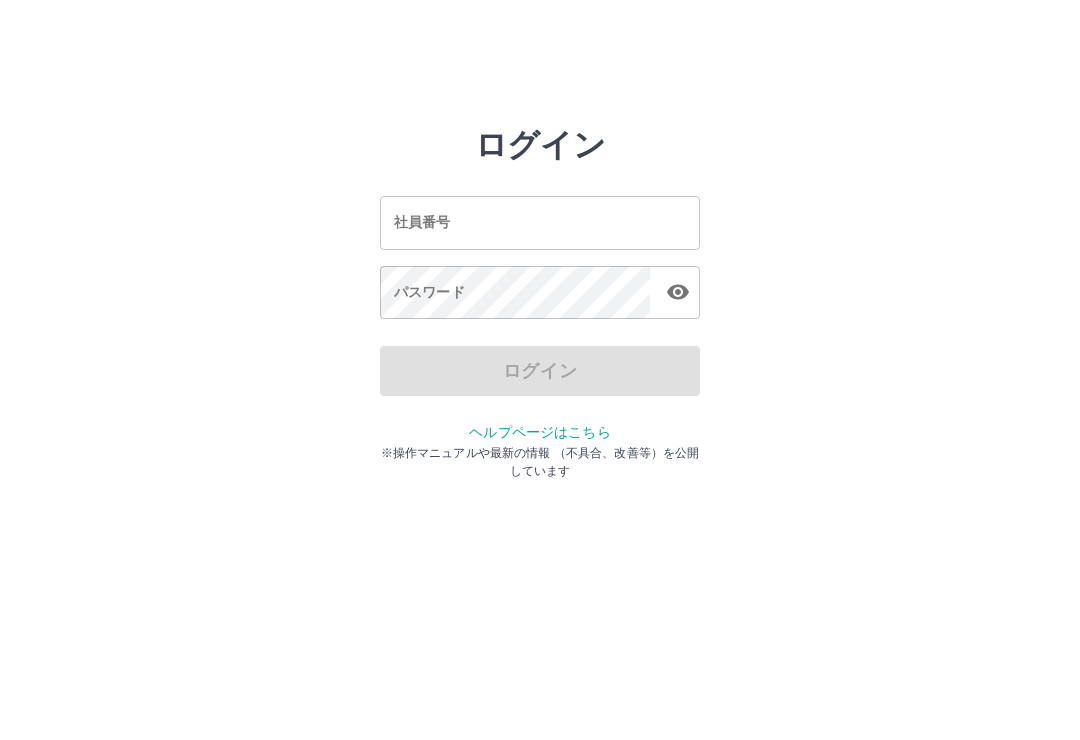 click on "社員番号" at bounding box center (540, 222) 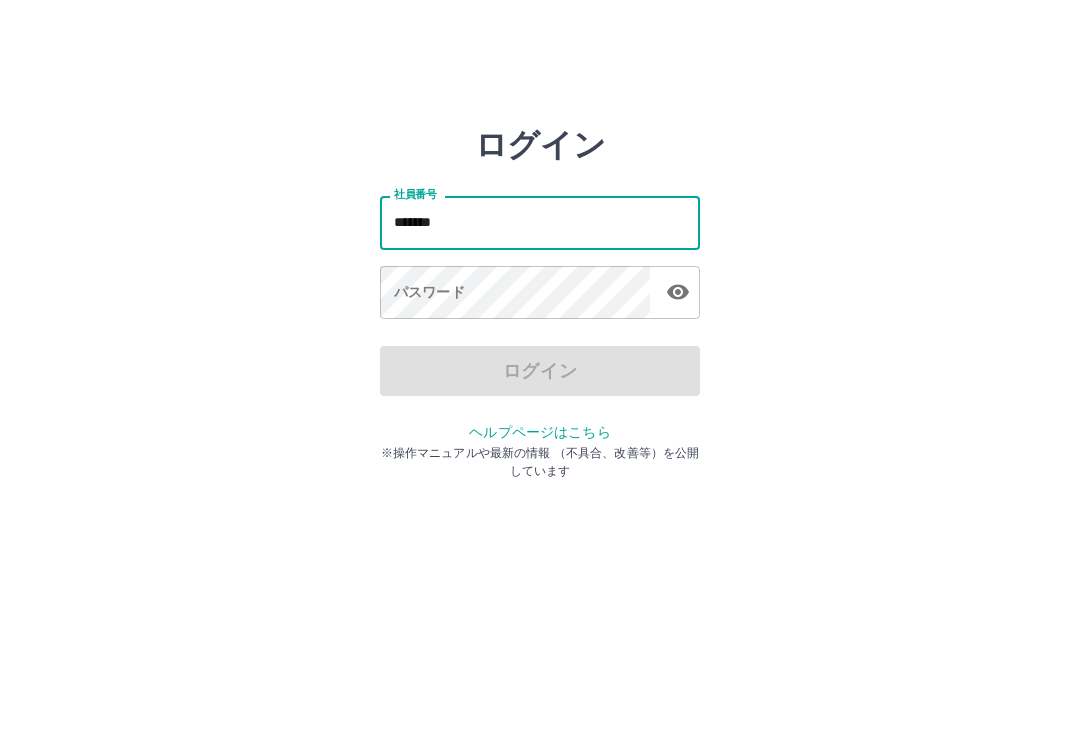 type on "*******" 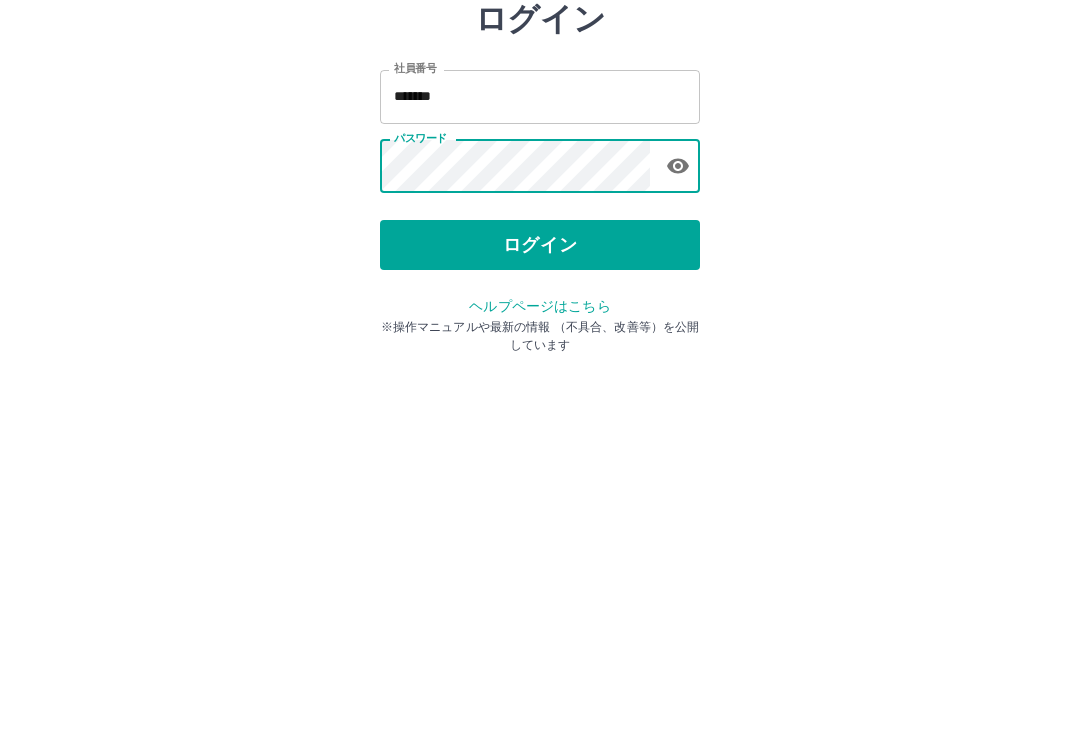 click on "ログイン" at bounding box center [540, 371] 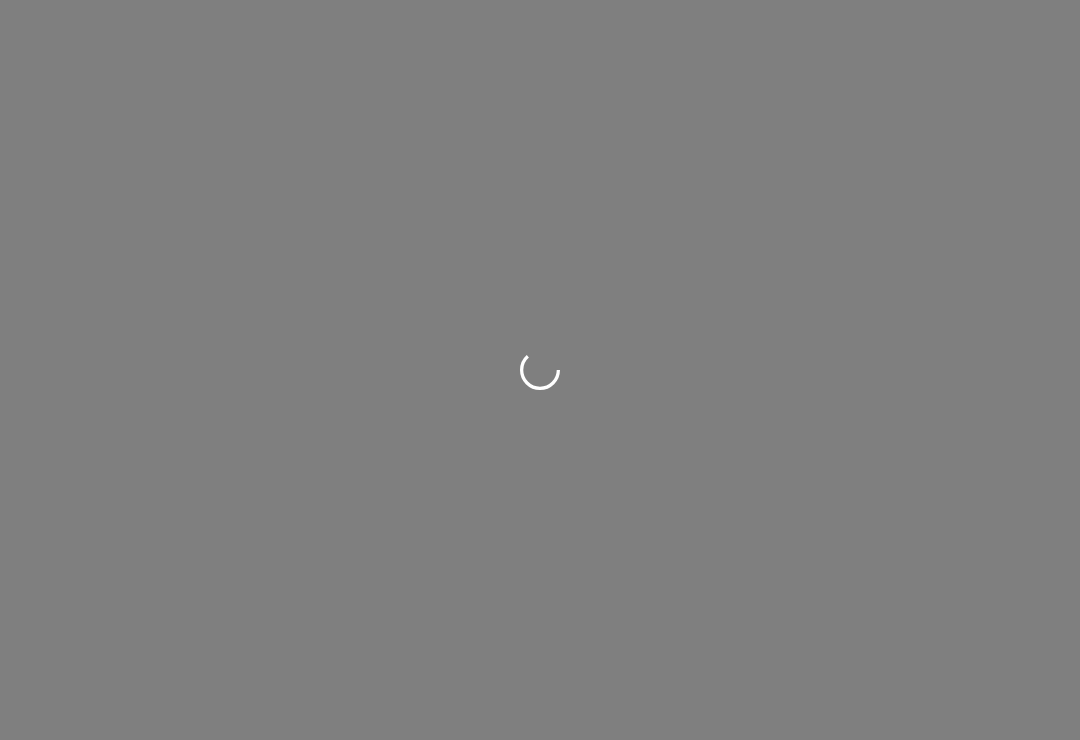 scroll, scrollTop: 0, scrollLeft: 0, axis: both 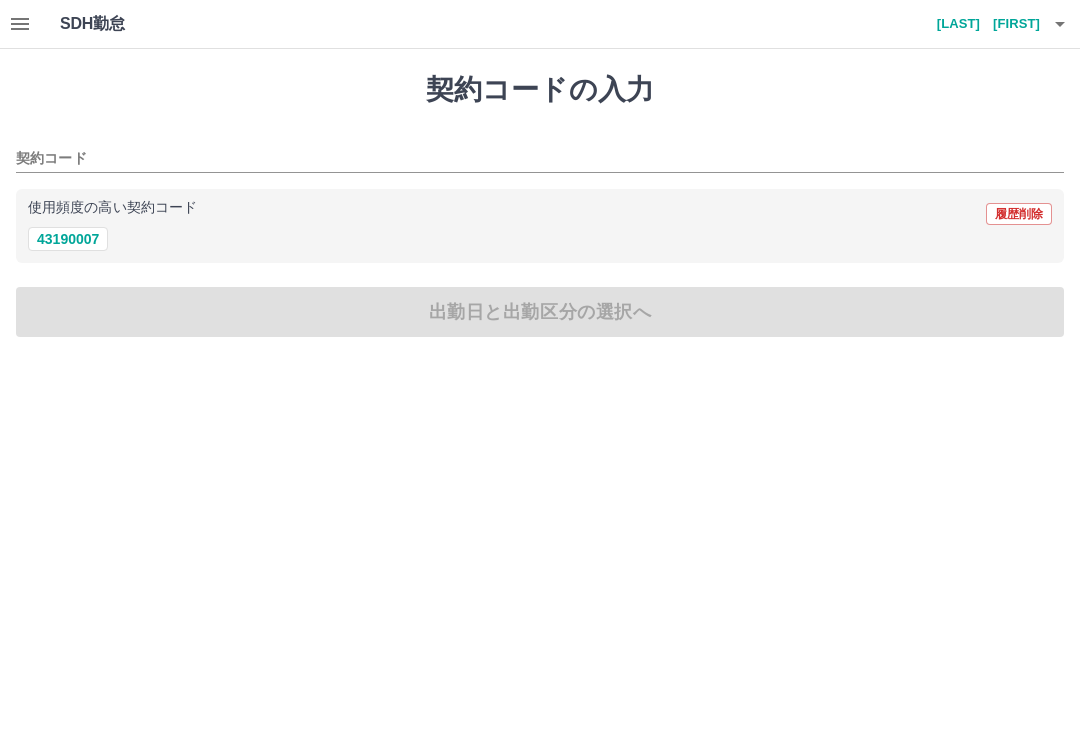 click on "43190007" at bounding box center (68, 239) 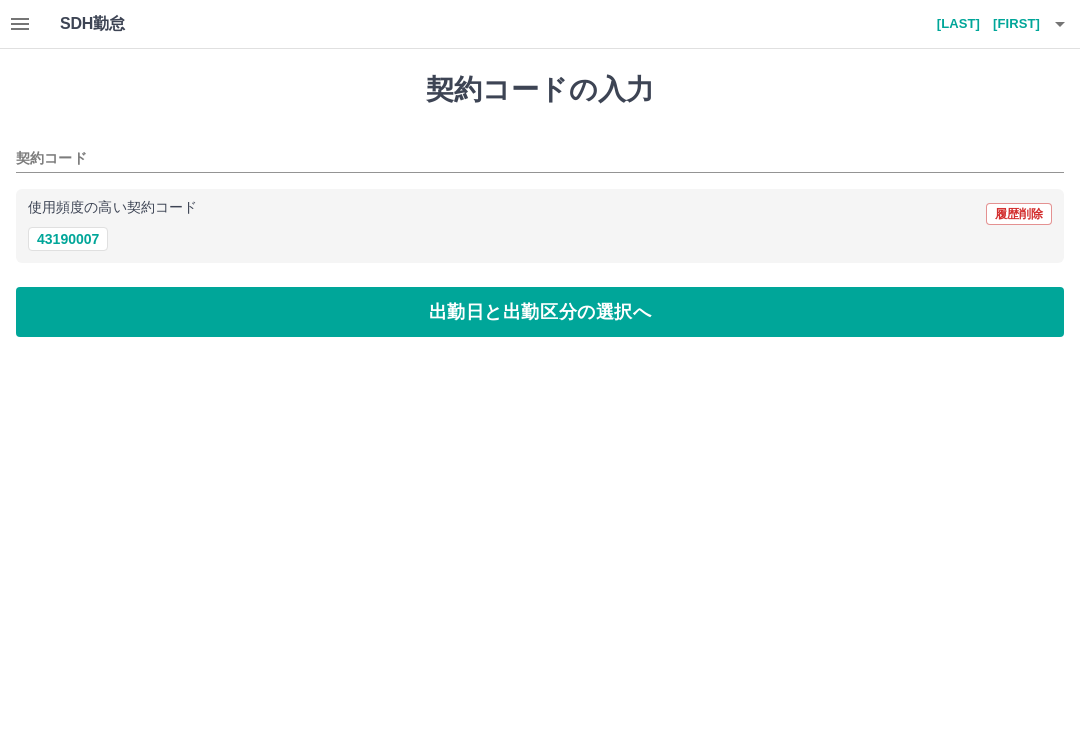 type on "********" 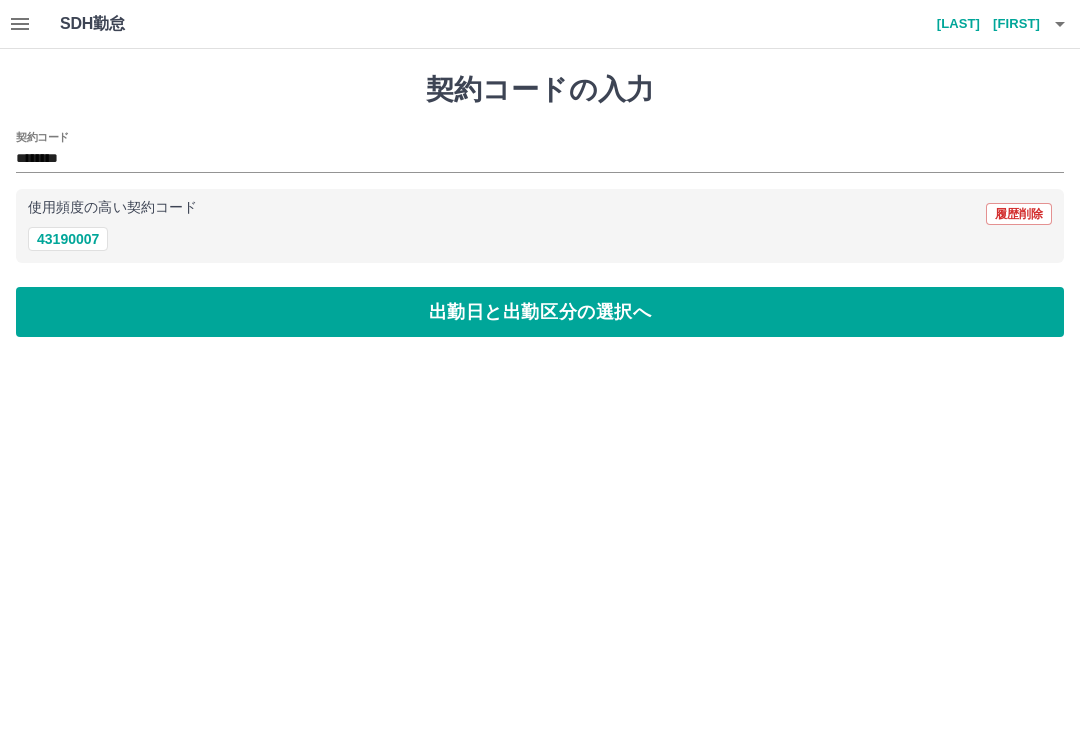 click on "出勤日と出勤区分の選択へ" at bounding box center (540, 312) 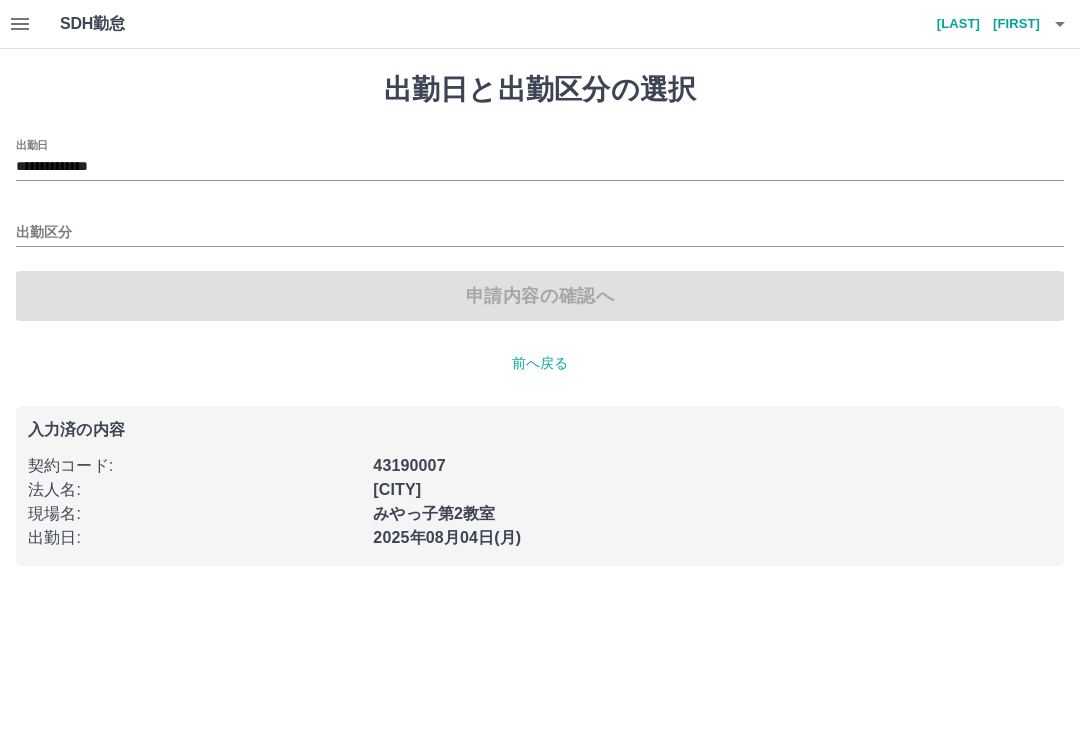 click on "出勤区分" at bounding box center (540, 233) 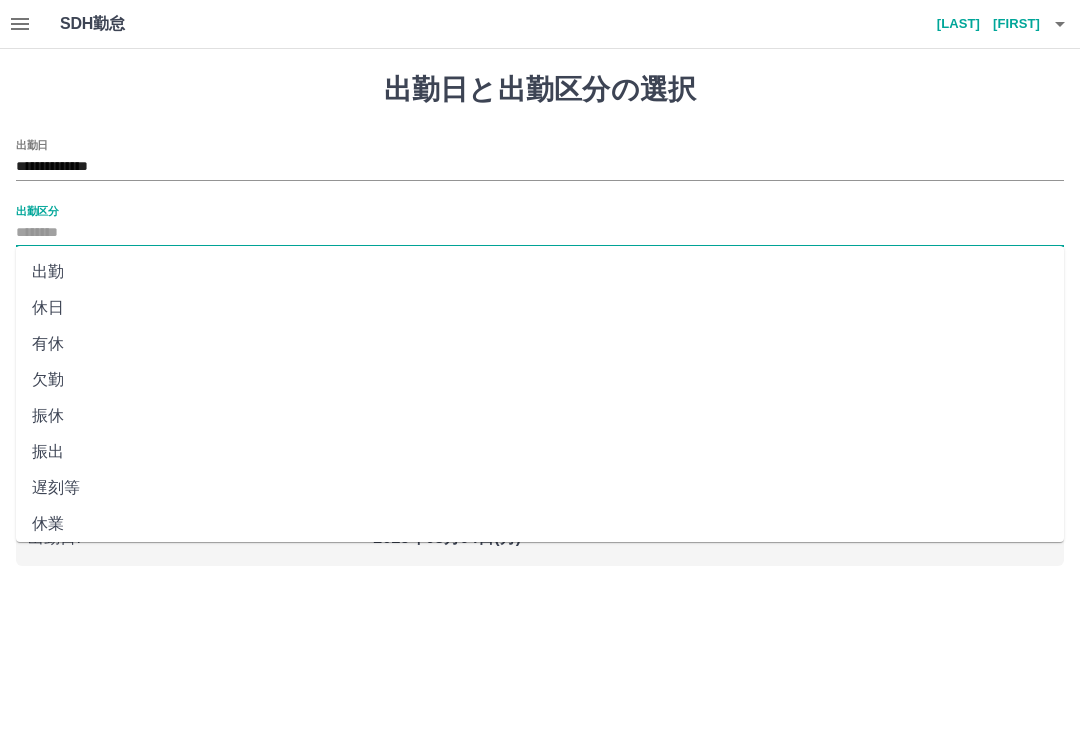 click on "出勤" at bounding box center [540, 272] 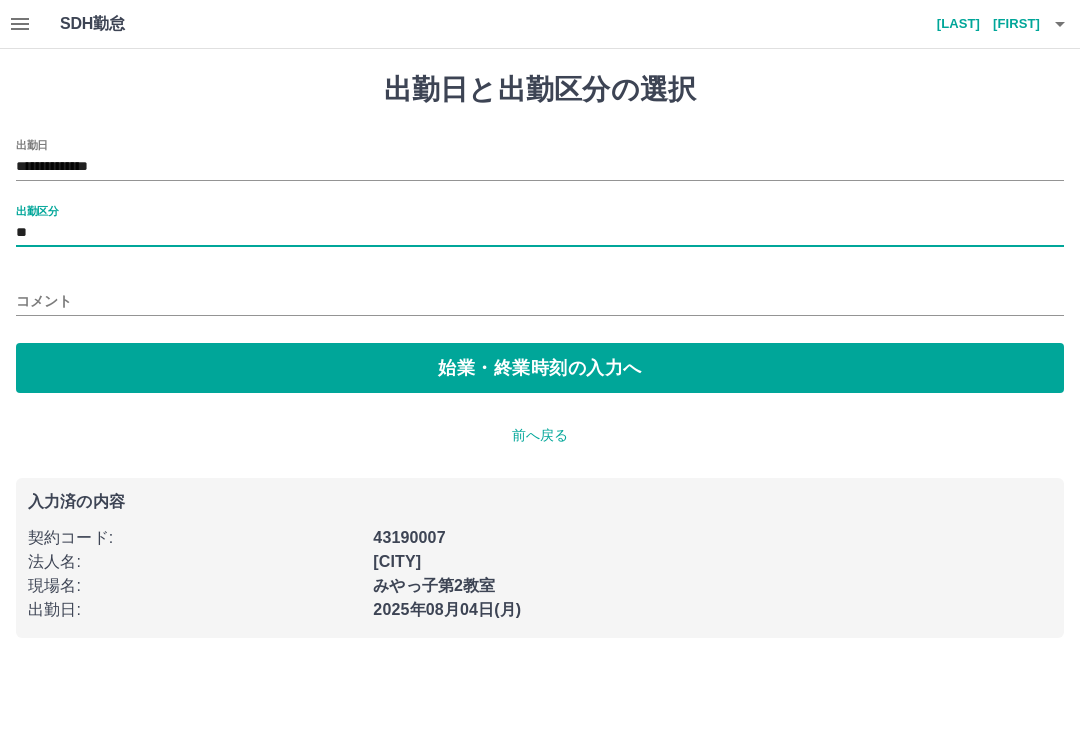 click on "始業・終業時刻の入力へ" at bounding box center [540, 368] 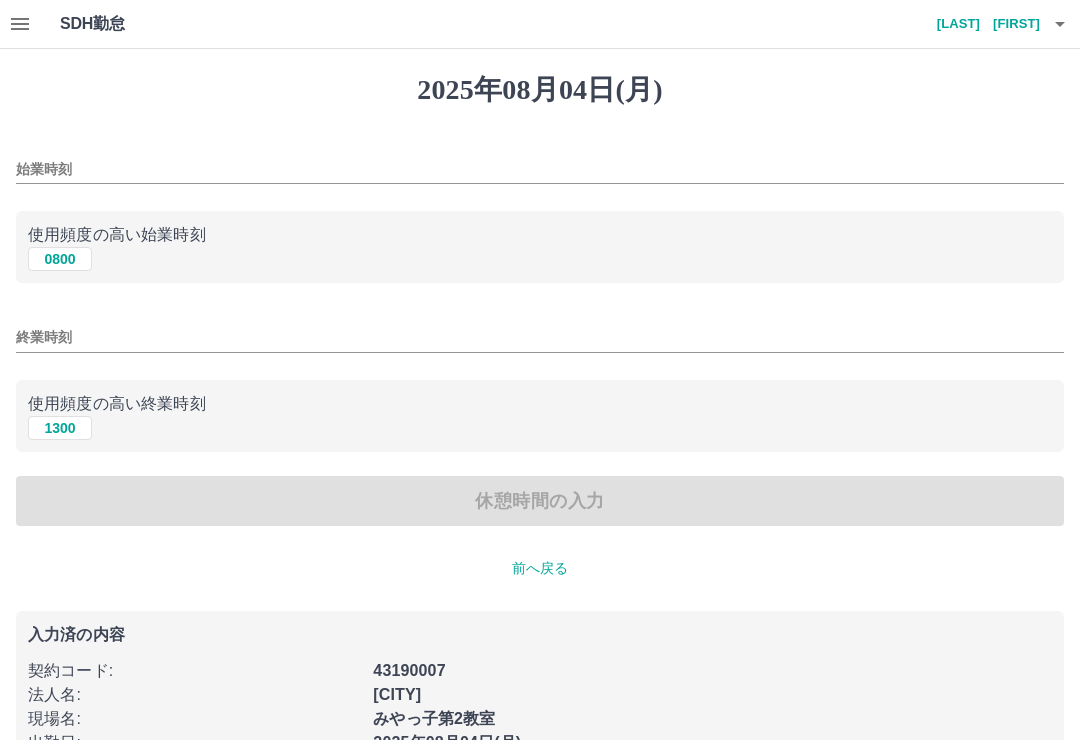 click on "0800" at bounding box center [60, 259] 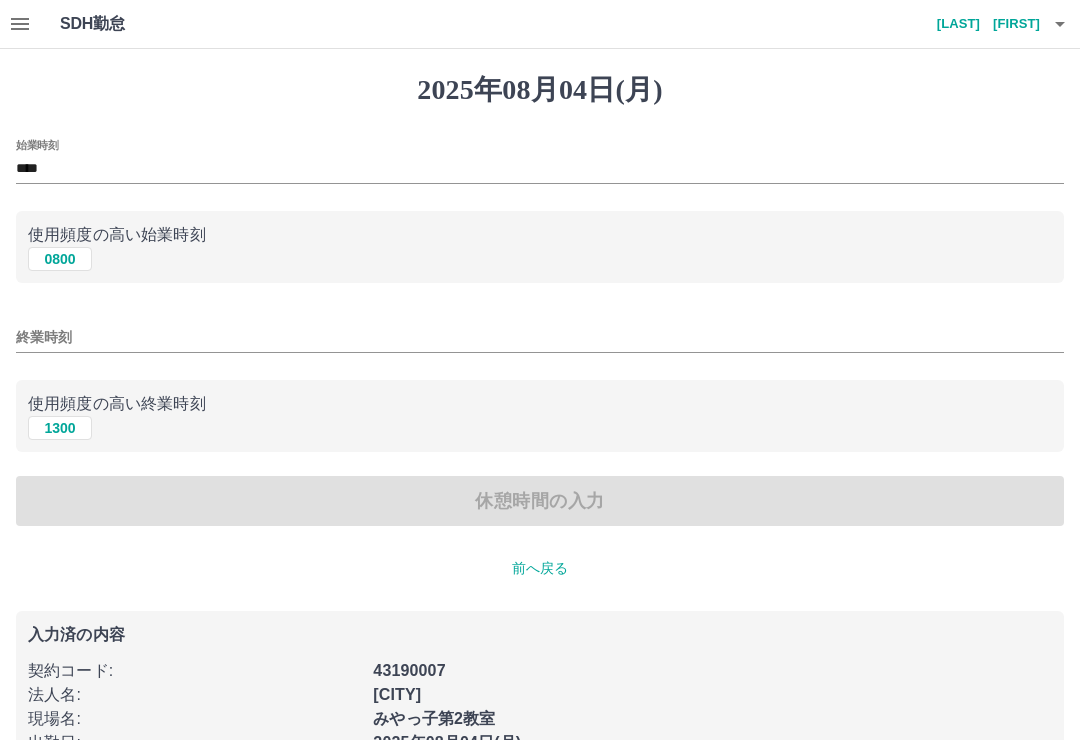click on "1300" at bounding box center [60, 428] 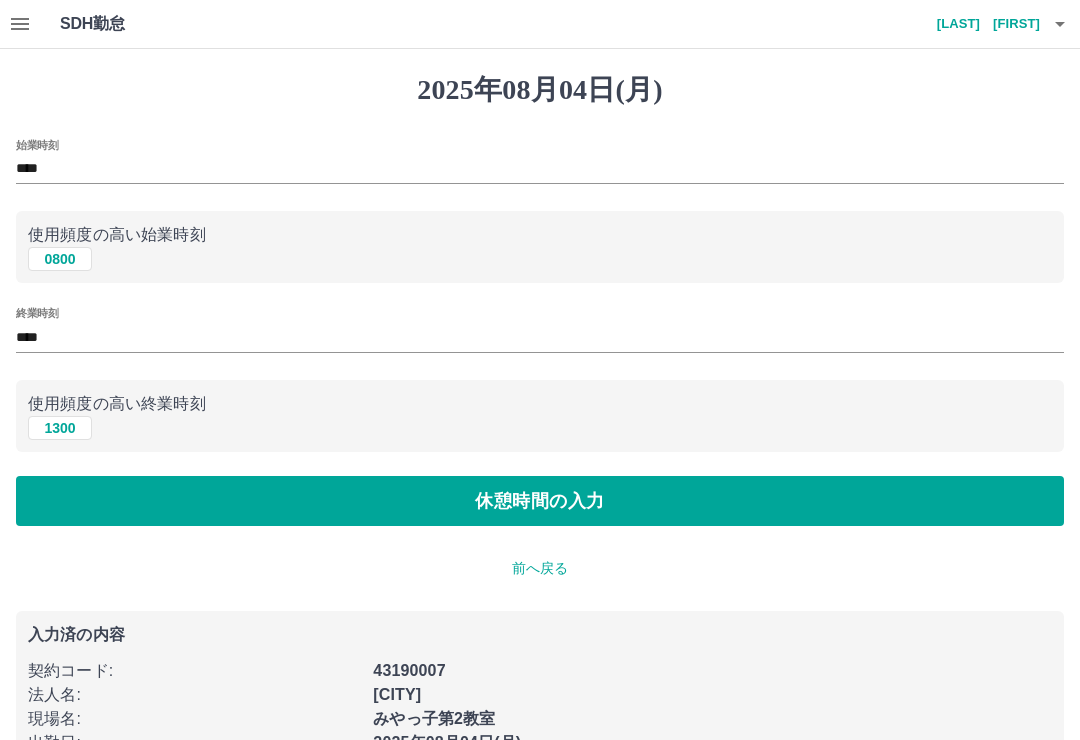 click on "休憩時間の入力" at bounding box center (540, 501) 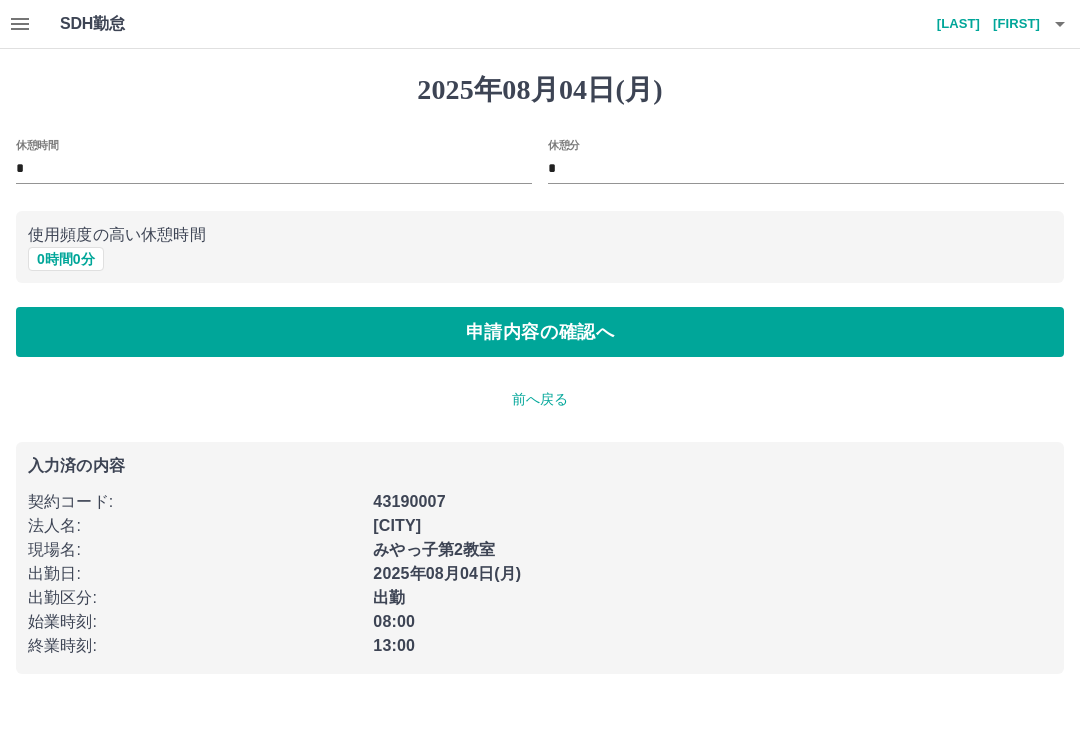 click on "申請内容の確認へ" at bounding box center (540, 332) 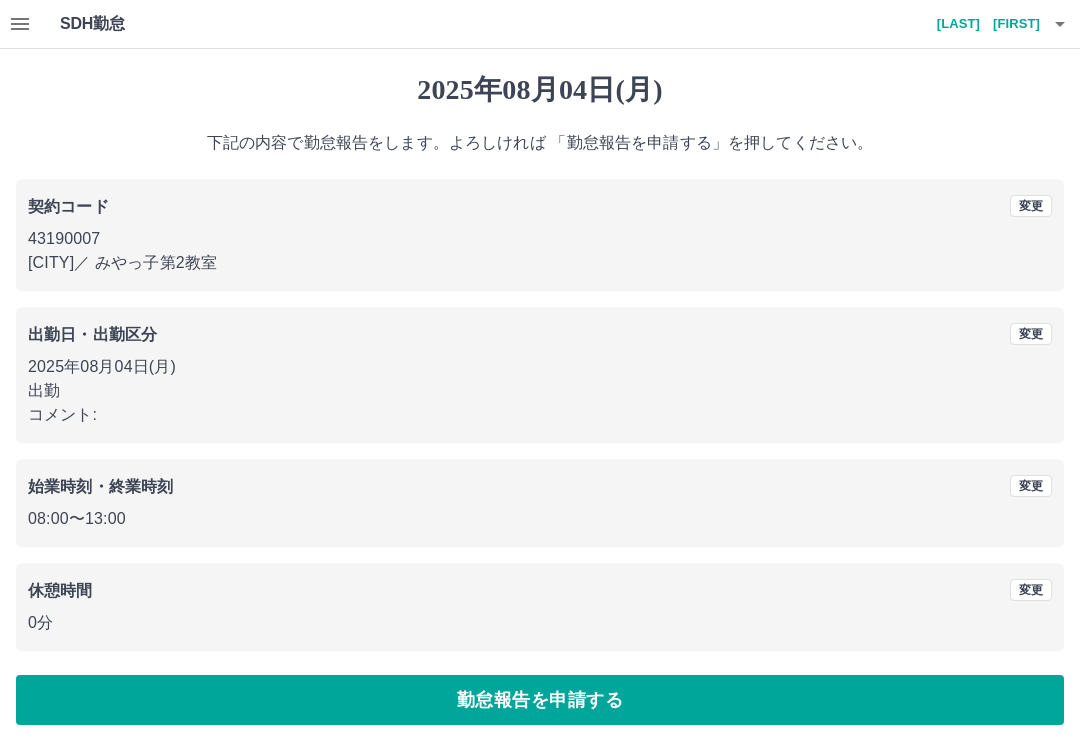 scroll, scrollTop: 8, scrollLeft: 0, axis: vertical 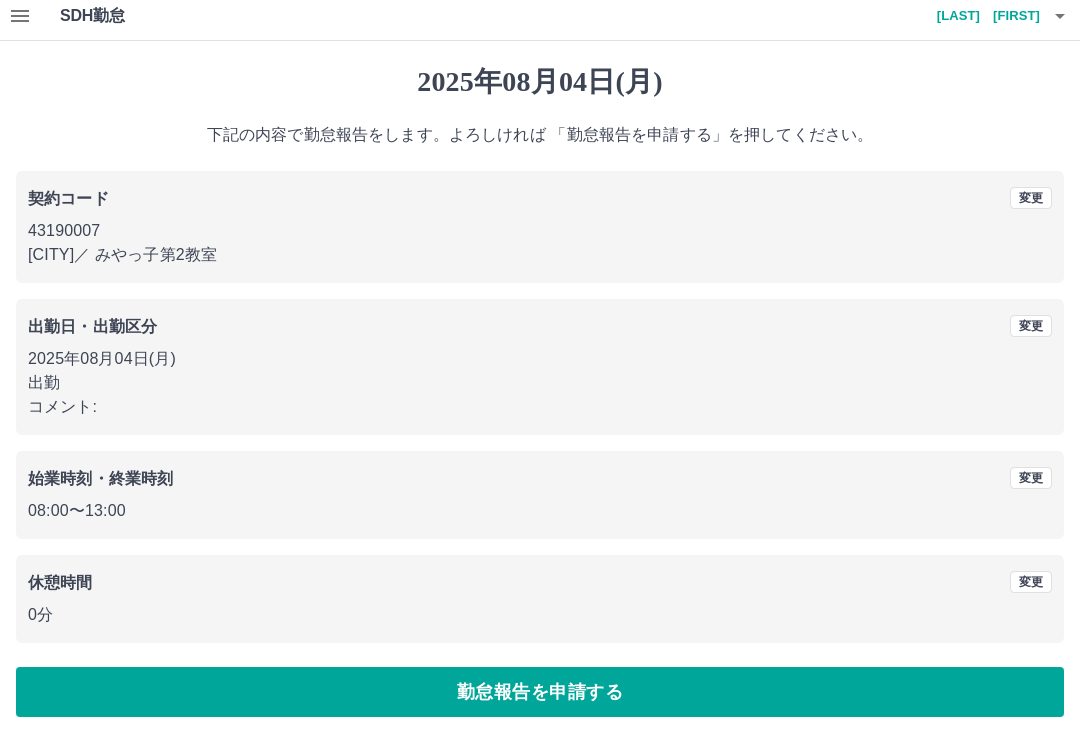 click on "勤怠報告を申請する" at bounding box center [540, 692] 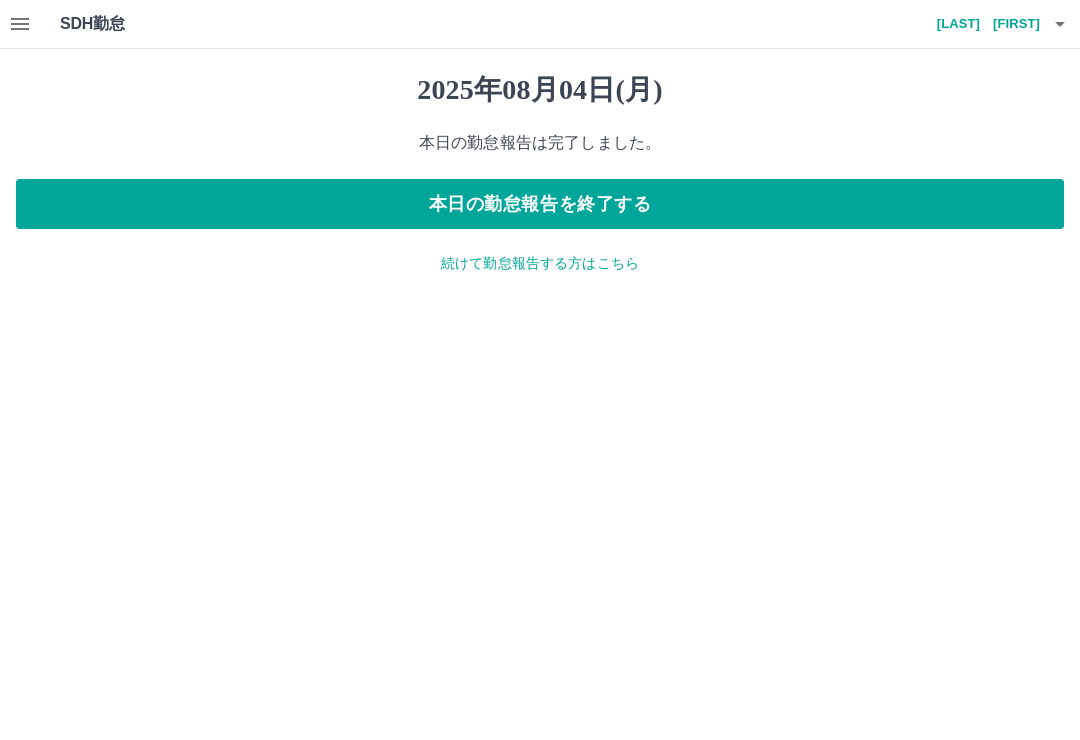 scroll, scrollTop: 0, scrollLeft: 0, axis: both 